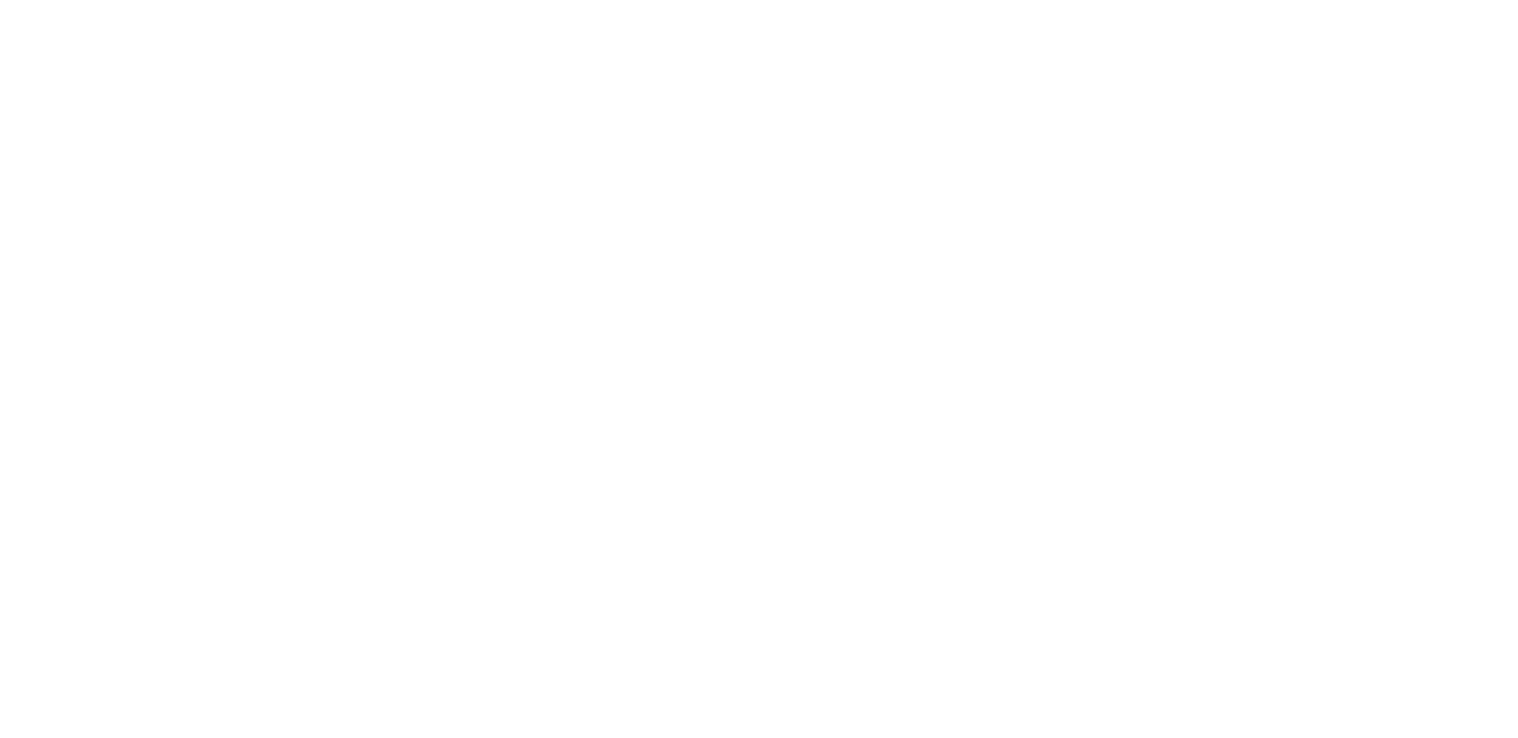 scroll, scrollTop: 0, scrollLeft: 0, axis: both 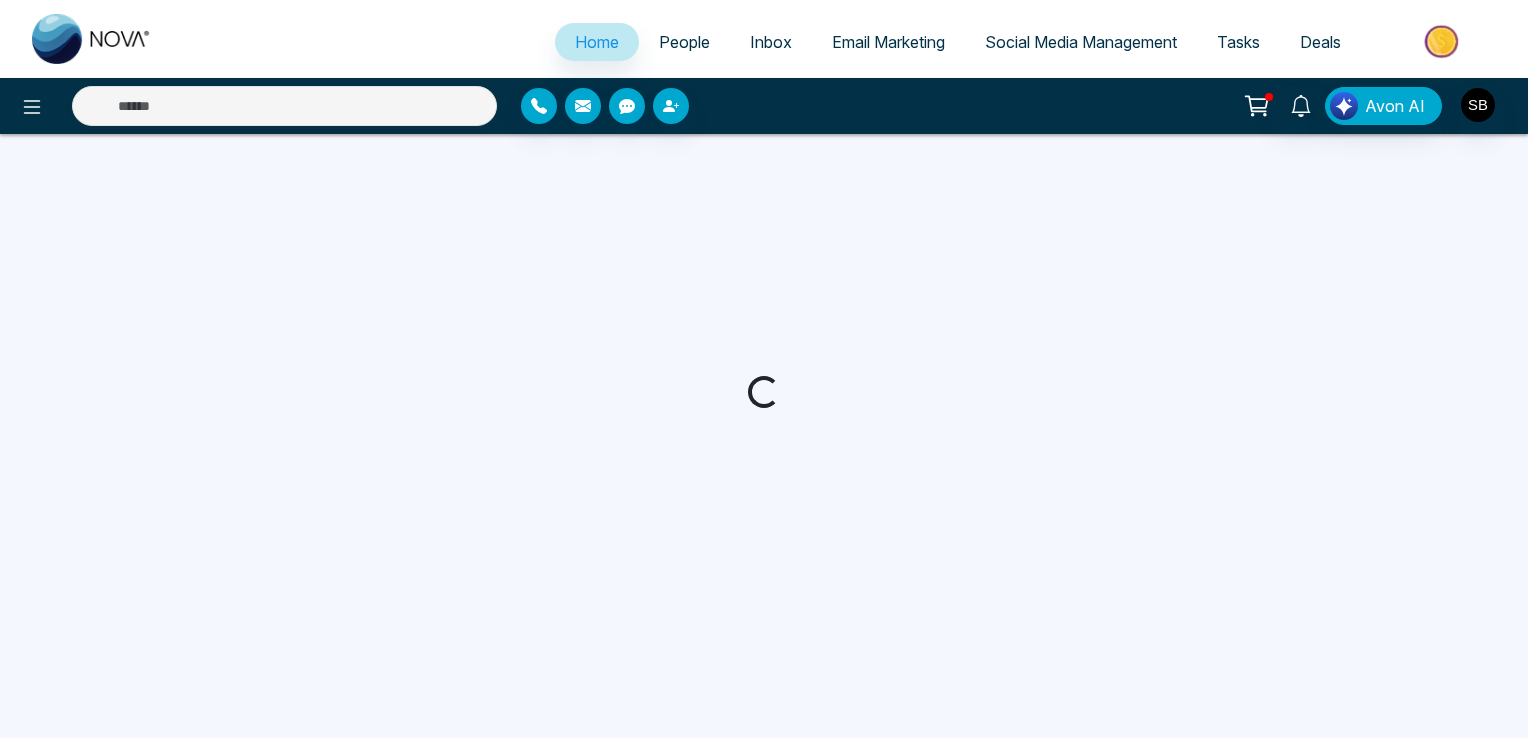 select on "*" 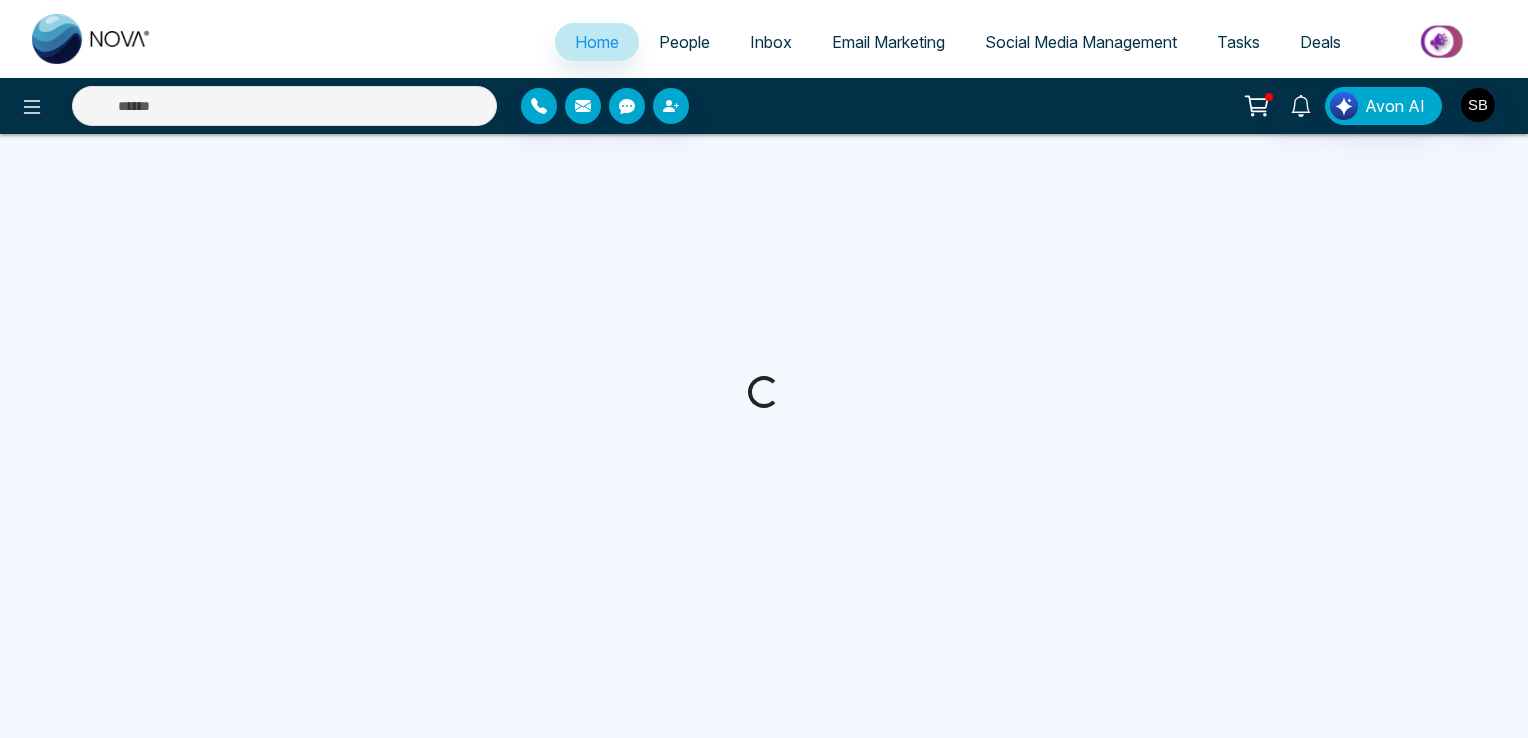 select on "*" 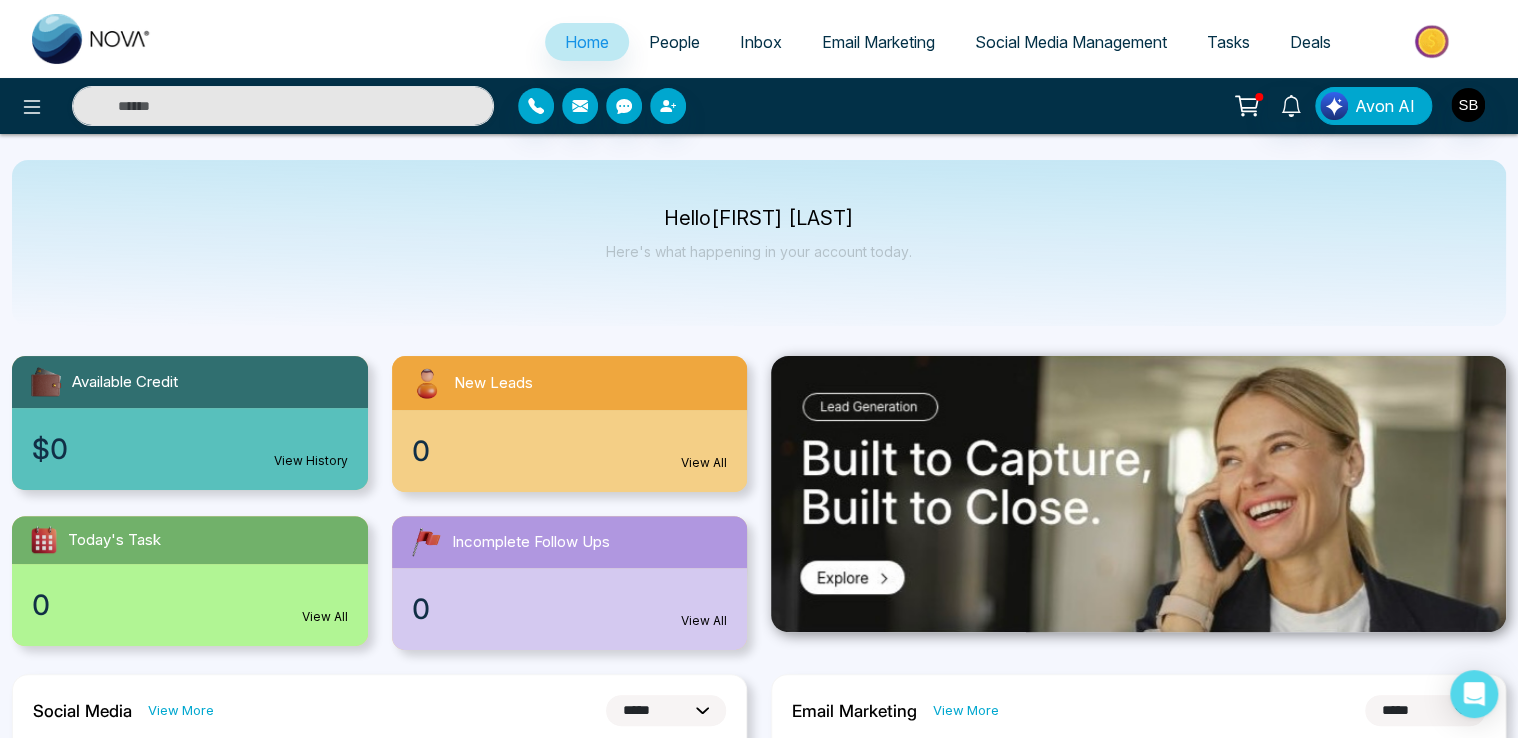 click on "People" at bounding box center (674, 42) 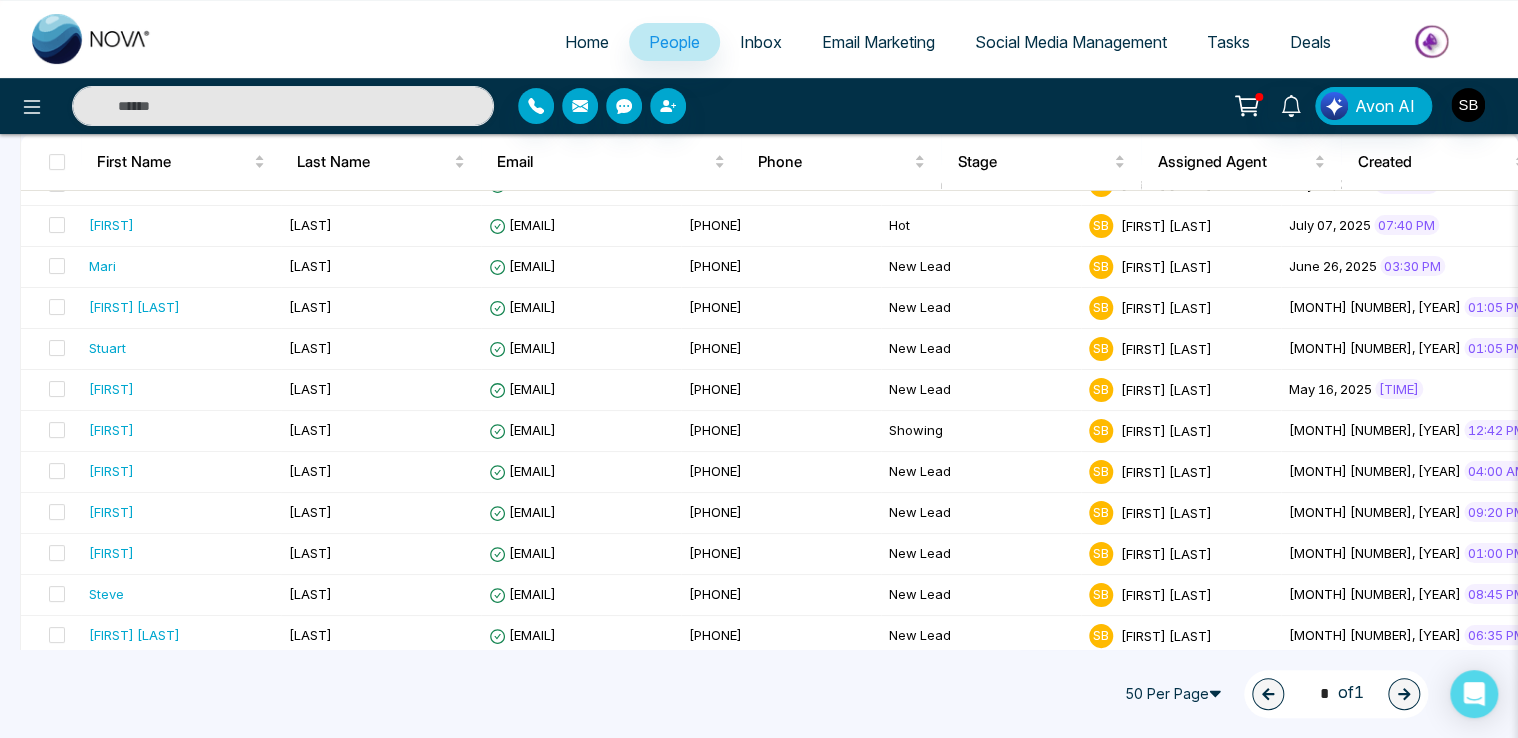 scroll, scrollTop: 240, scrollLeft: 0, axis: vertical 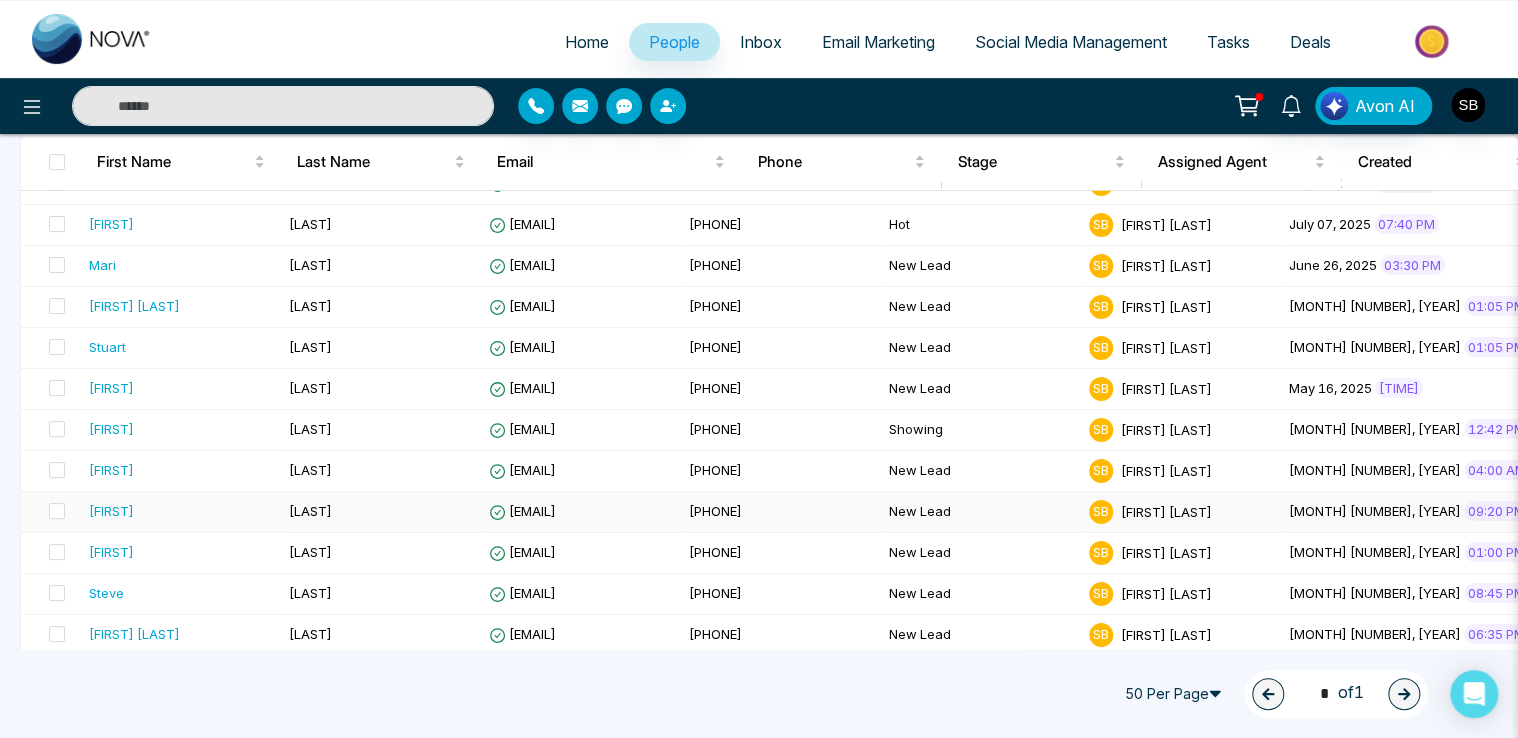 click on "[EMAIL]" at bounding box center (522, 511) 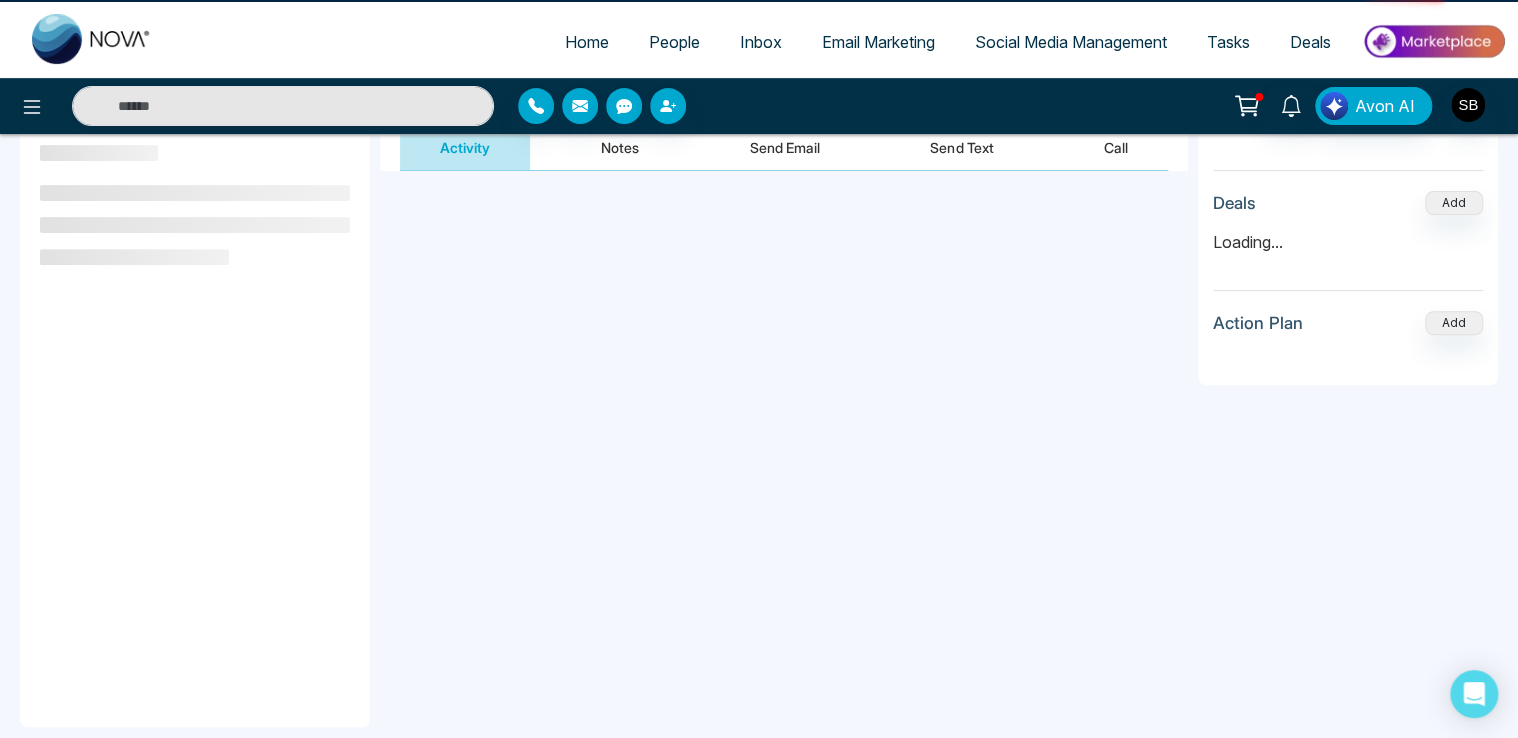 scroll, scrollTop: 0, scrollLeft: 0, axis: both 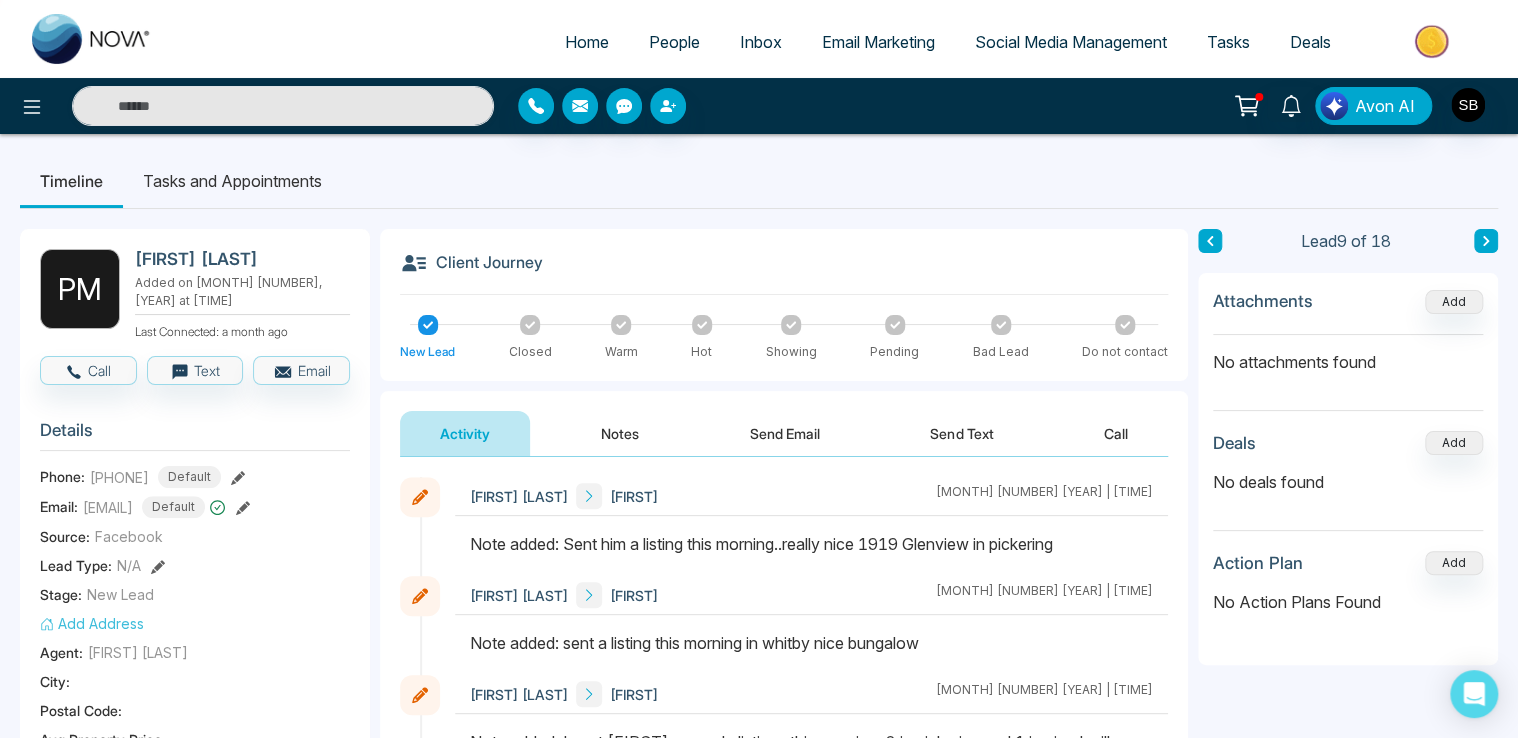 click on "Notes" at bounding box center (620, 433) 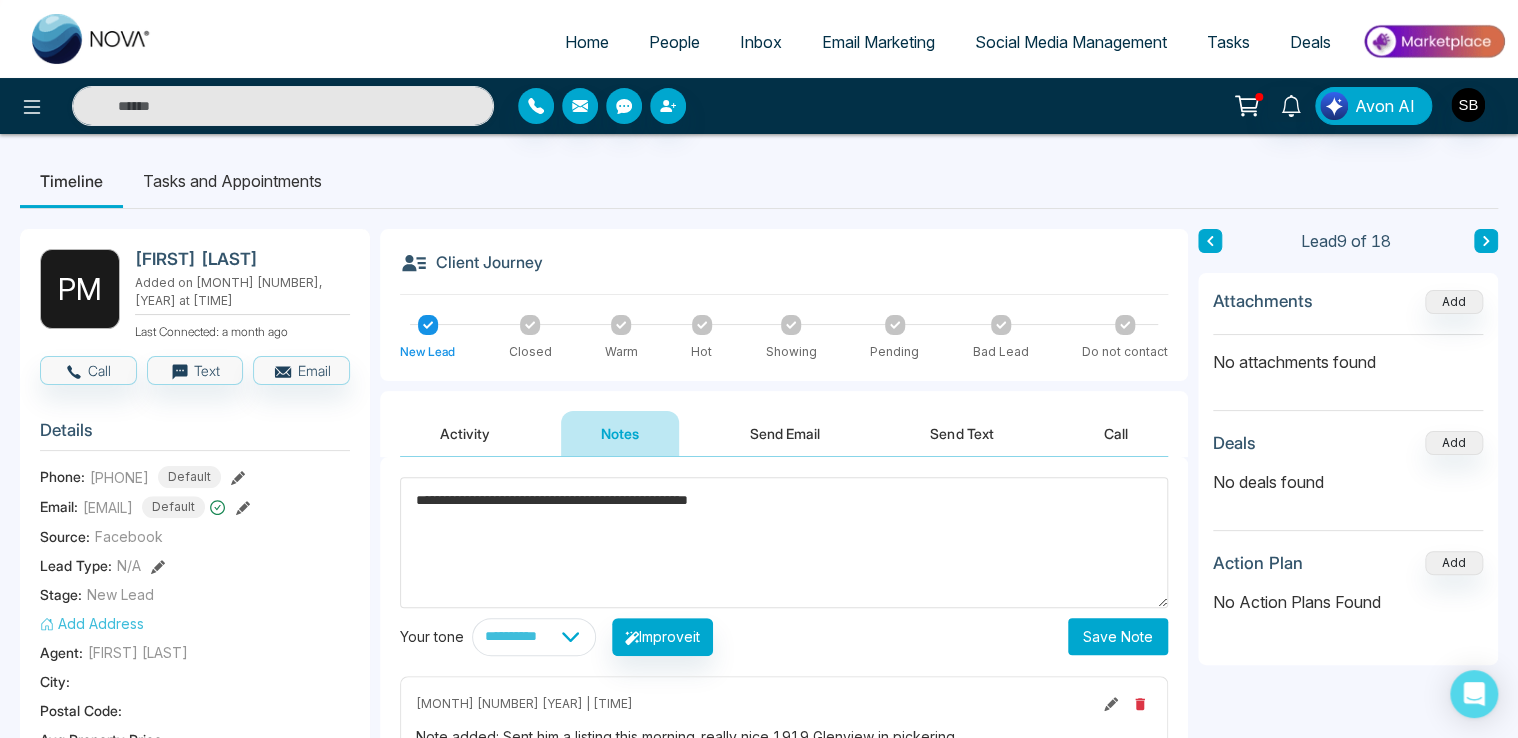 type on "**********" 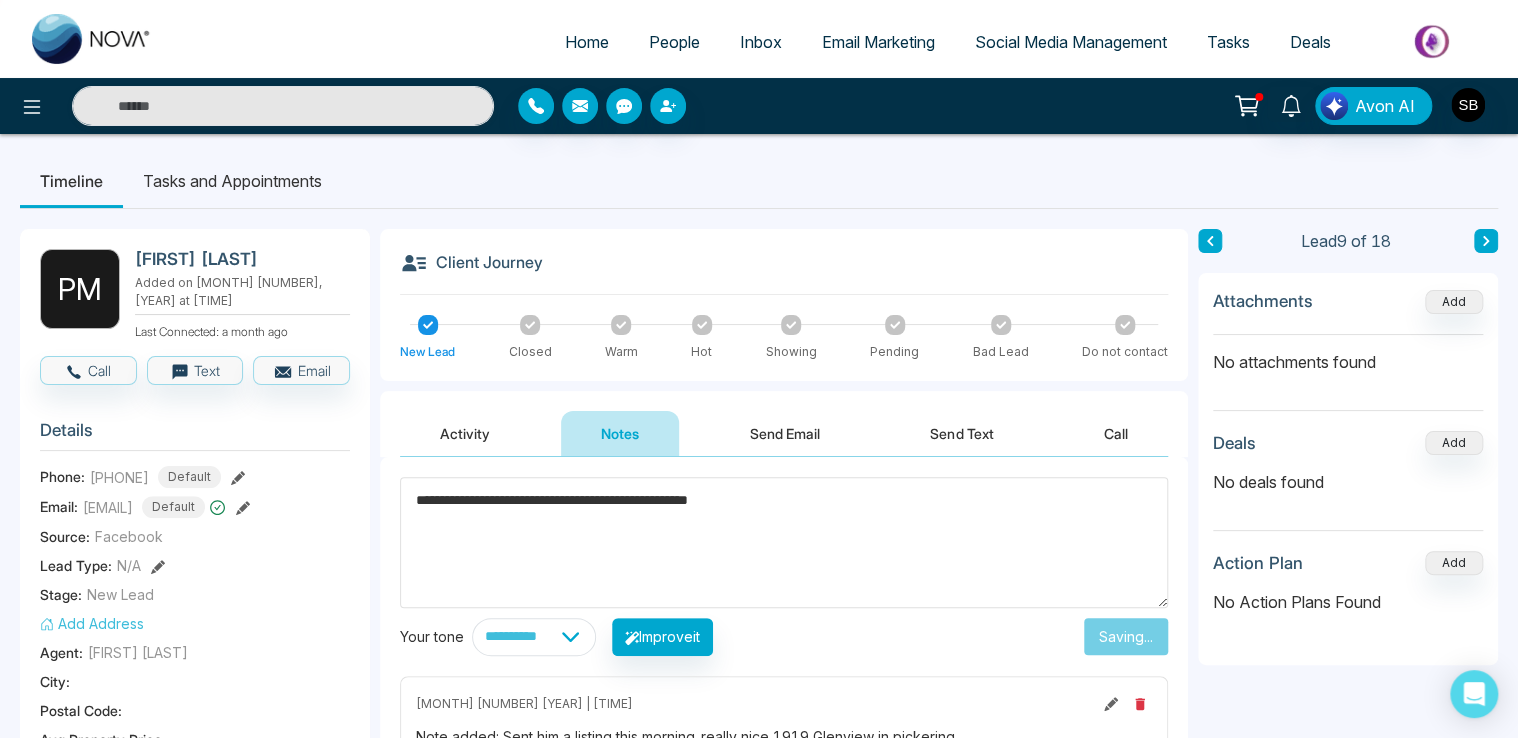 type 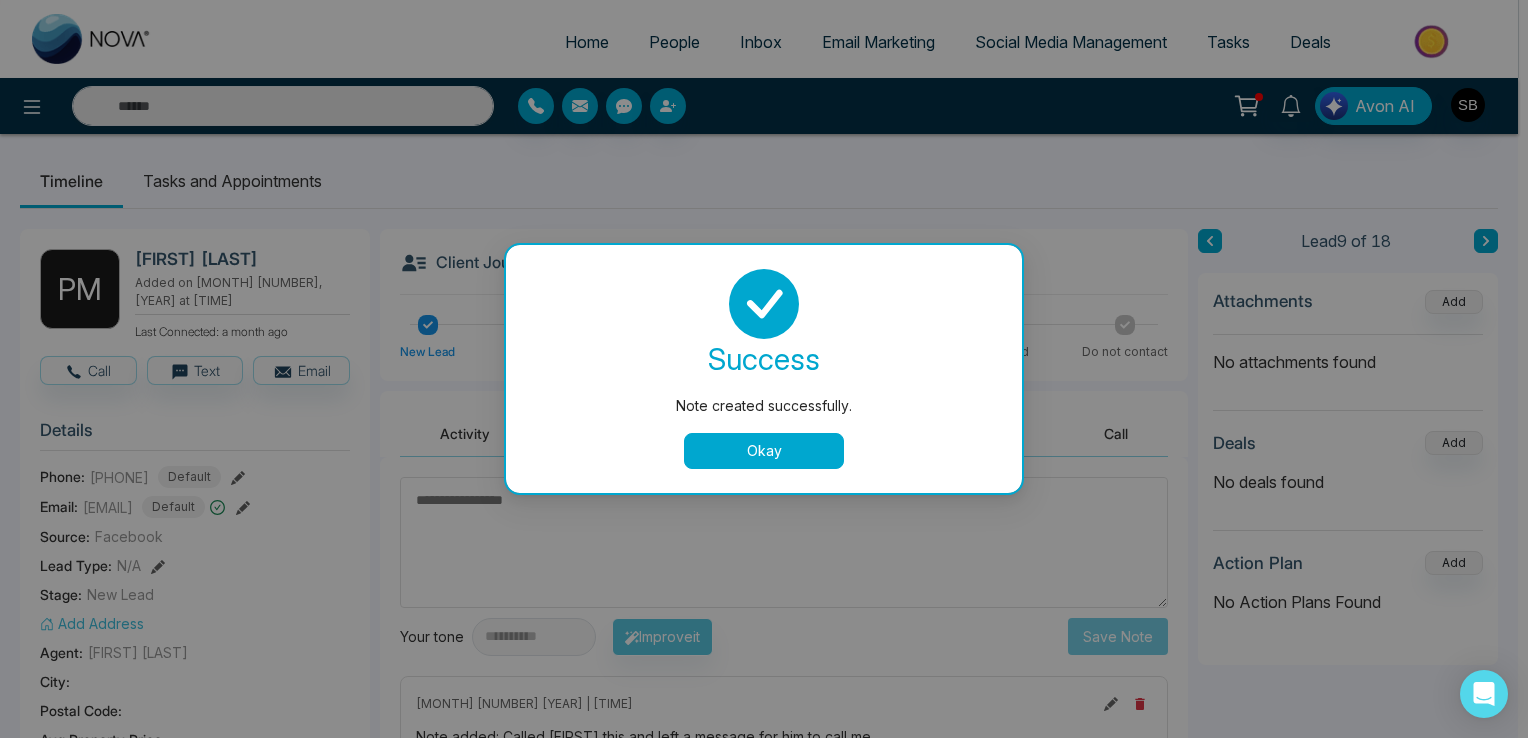 click on "Okay" at bounding box center (764, 451) 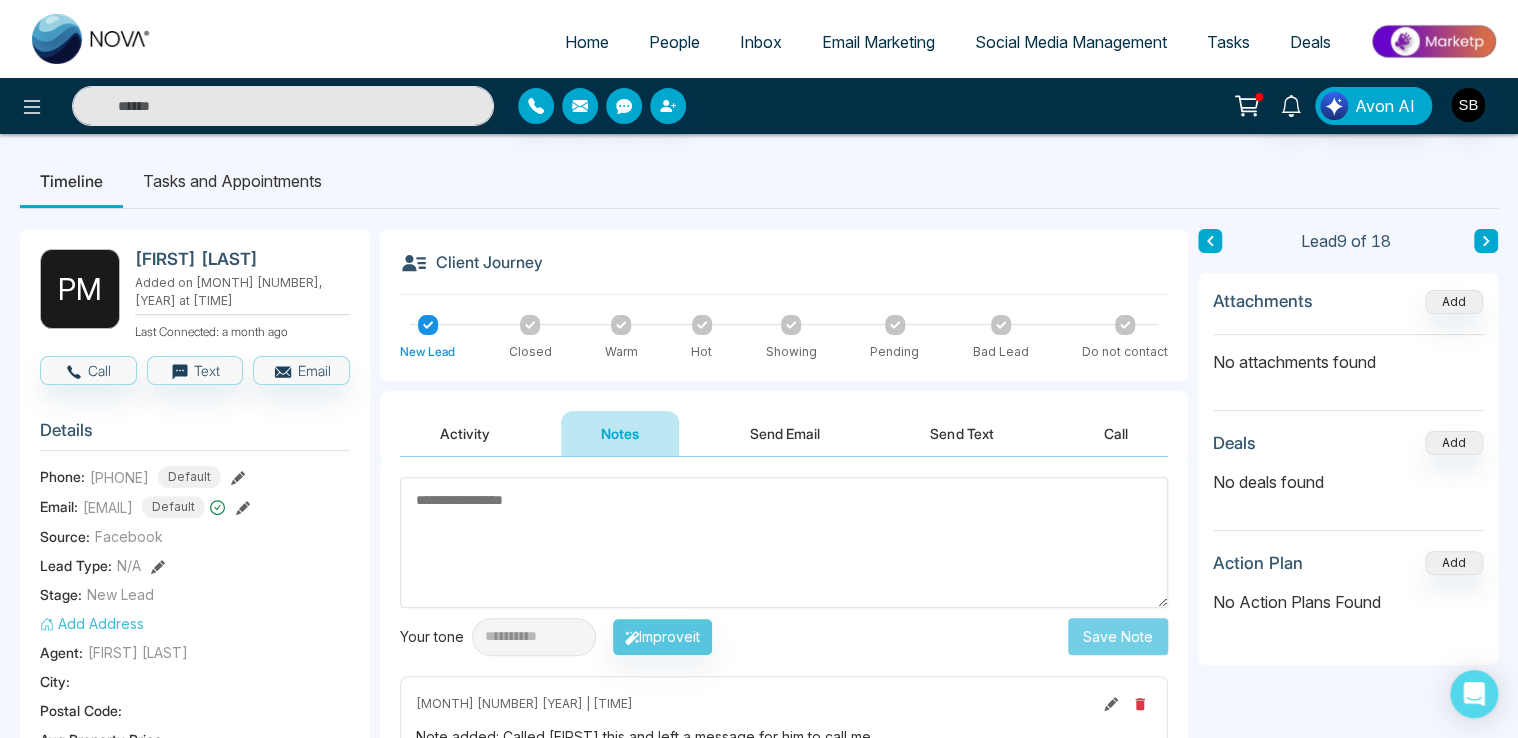 click on "People" at bounding box center [674, 42] 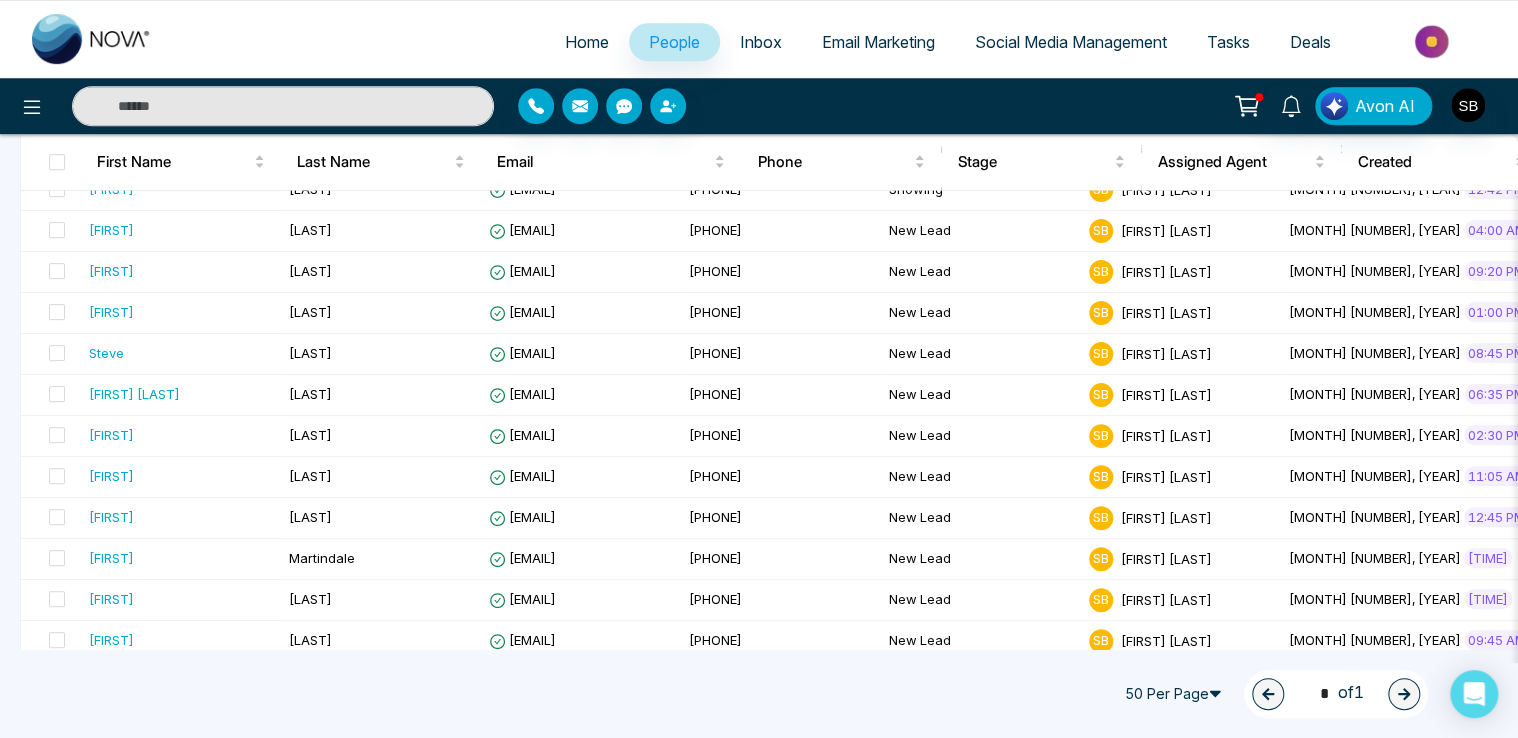 scroll, scrollTop: 497, scrollLeft: 0, axis: vertical 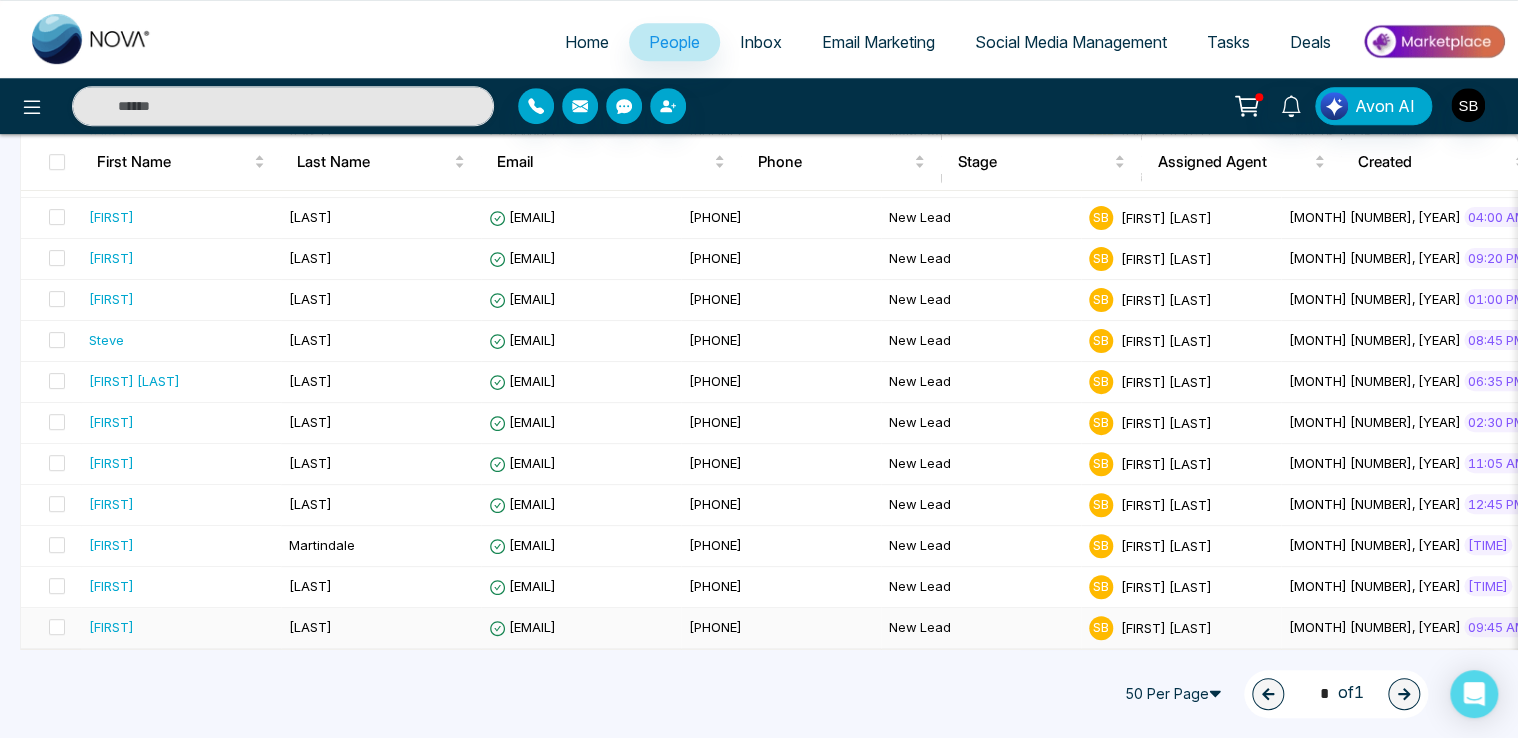 click on "[EMAIL]" at bounding box center (522, 627) 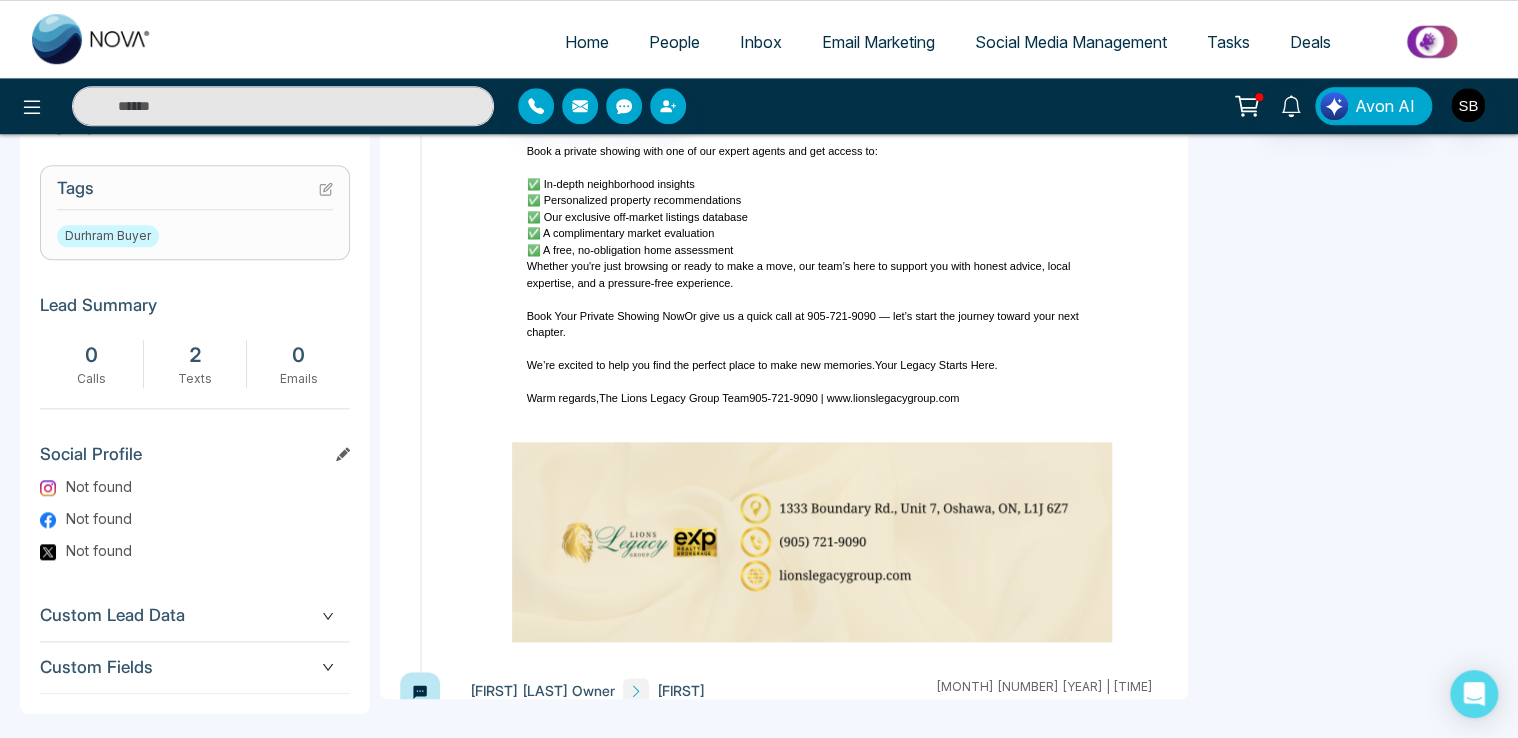 scroll, scrollTop: 816, scrollLeft: 0, axis: vertical 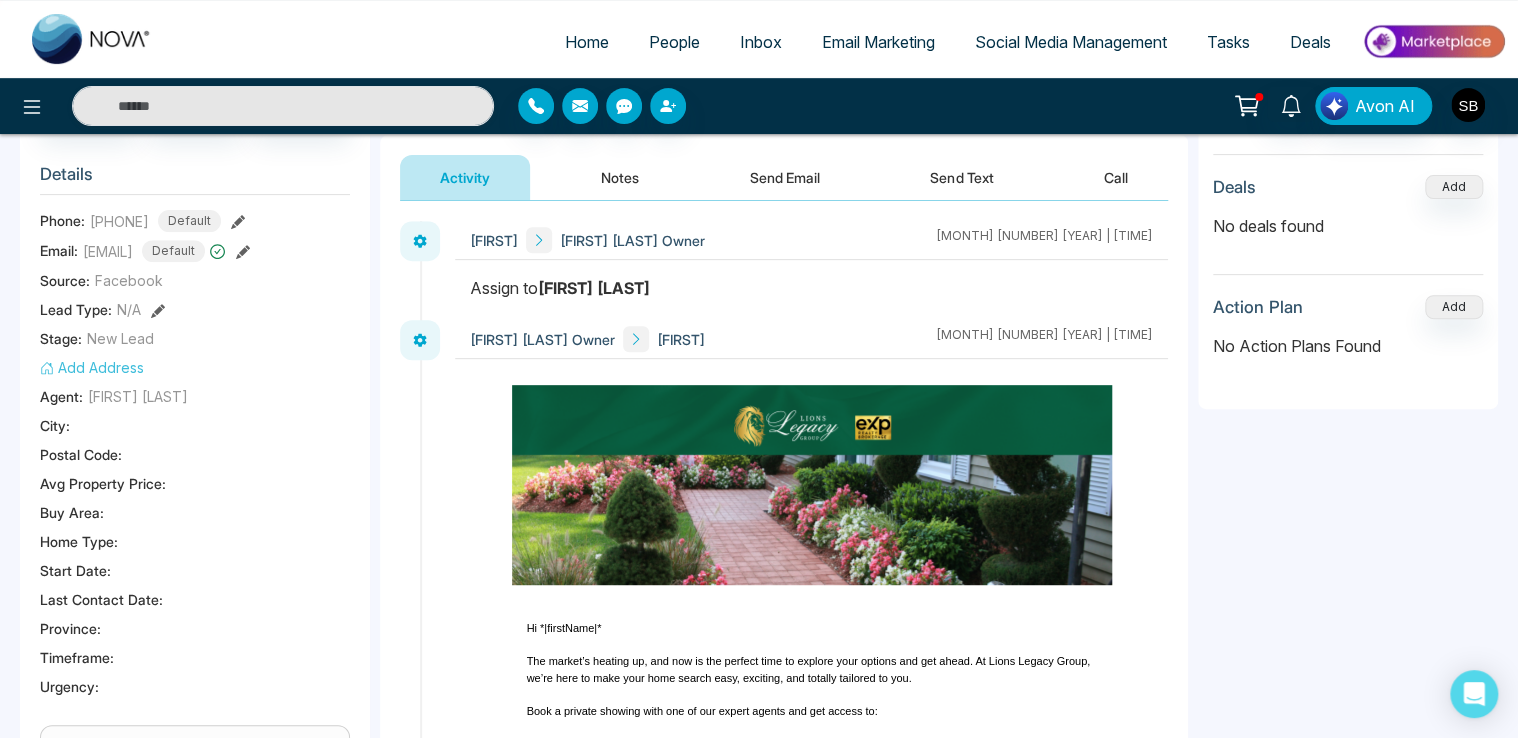 click on "People" at bounding box center (674, 42) 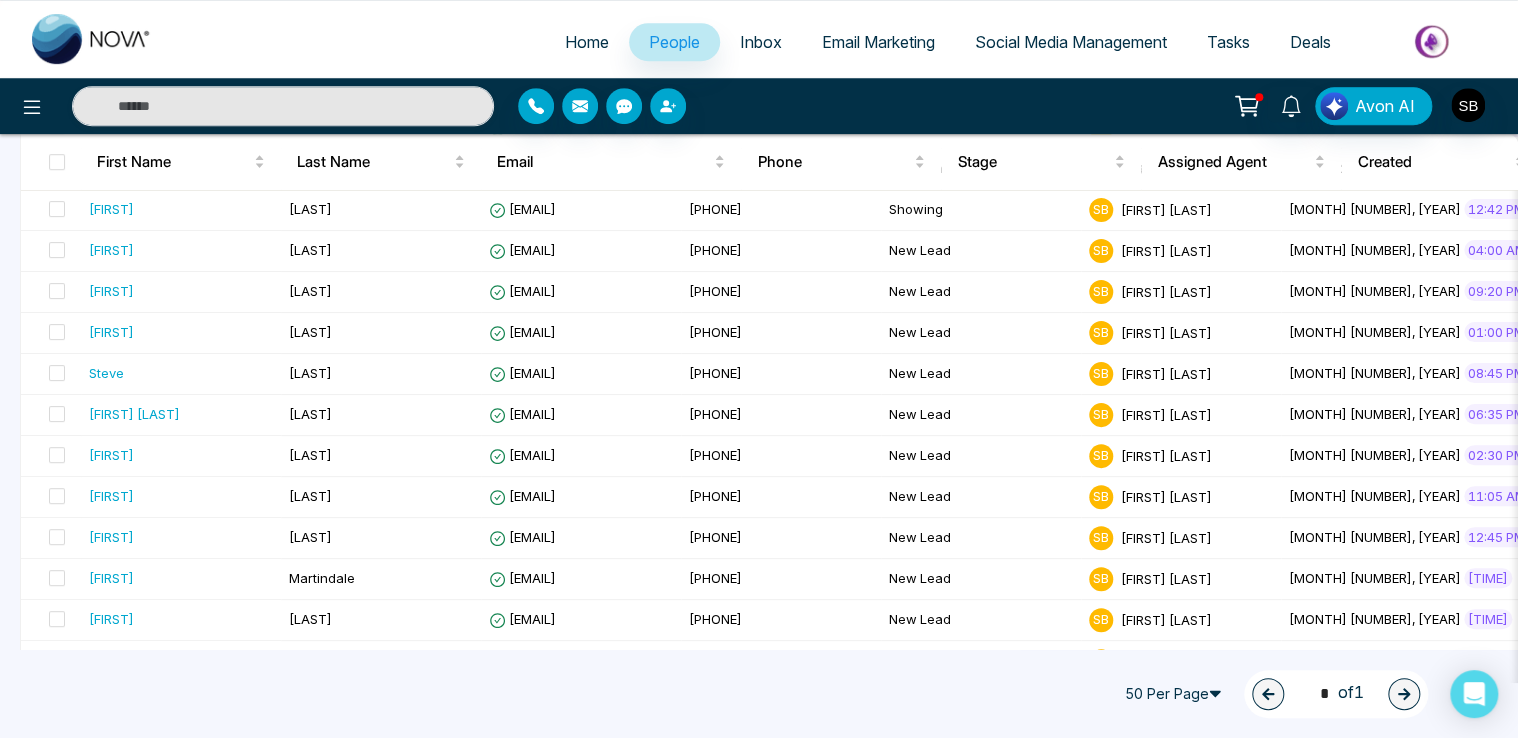 scroll, scrollTop: 497, scrollLeft: 0, axis: vertical 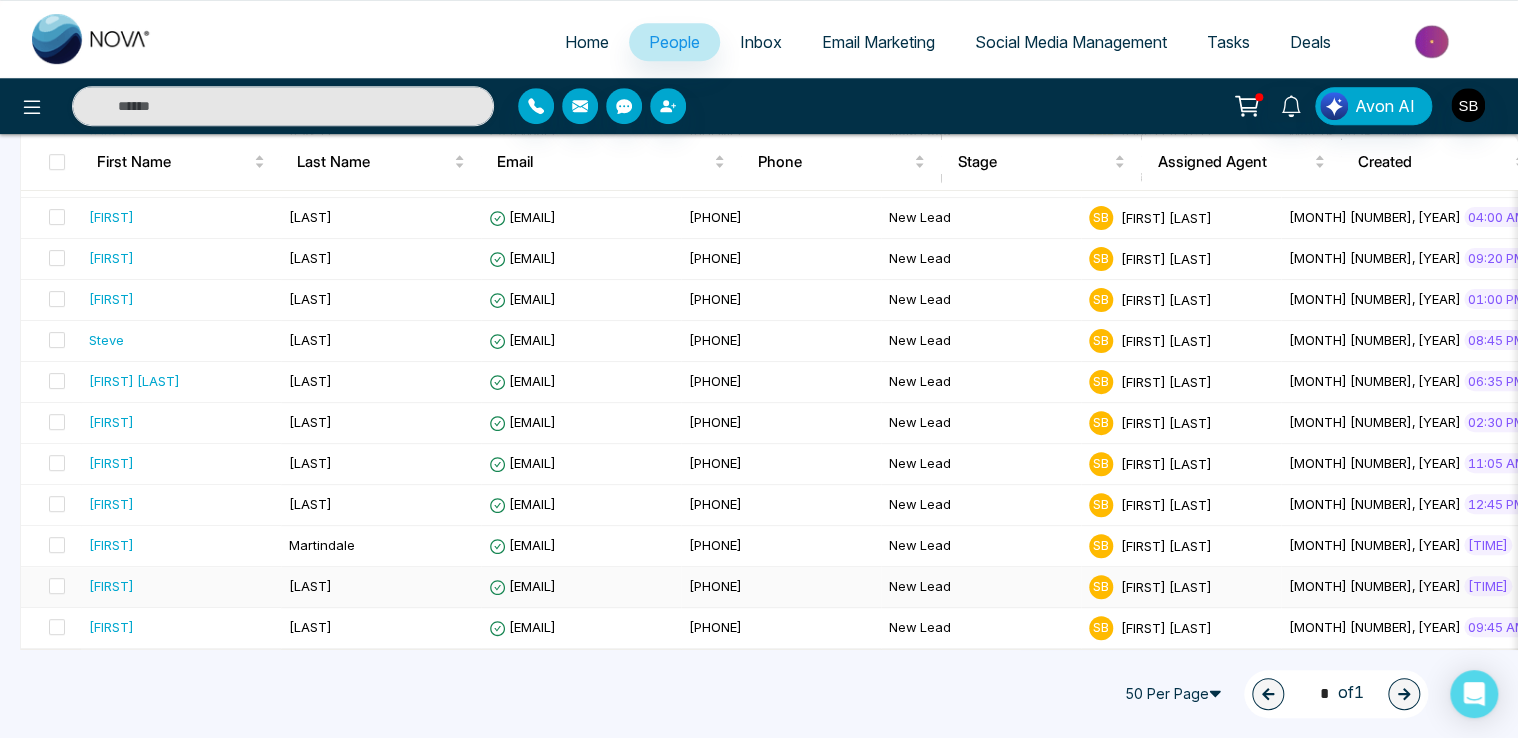 click on "[EMAIL]" at bounding box center (522, 586) 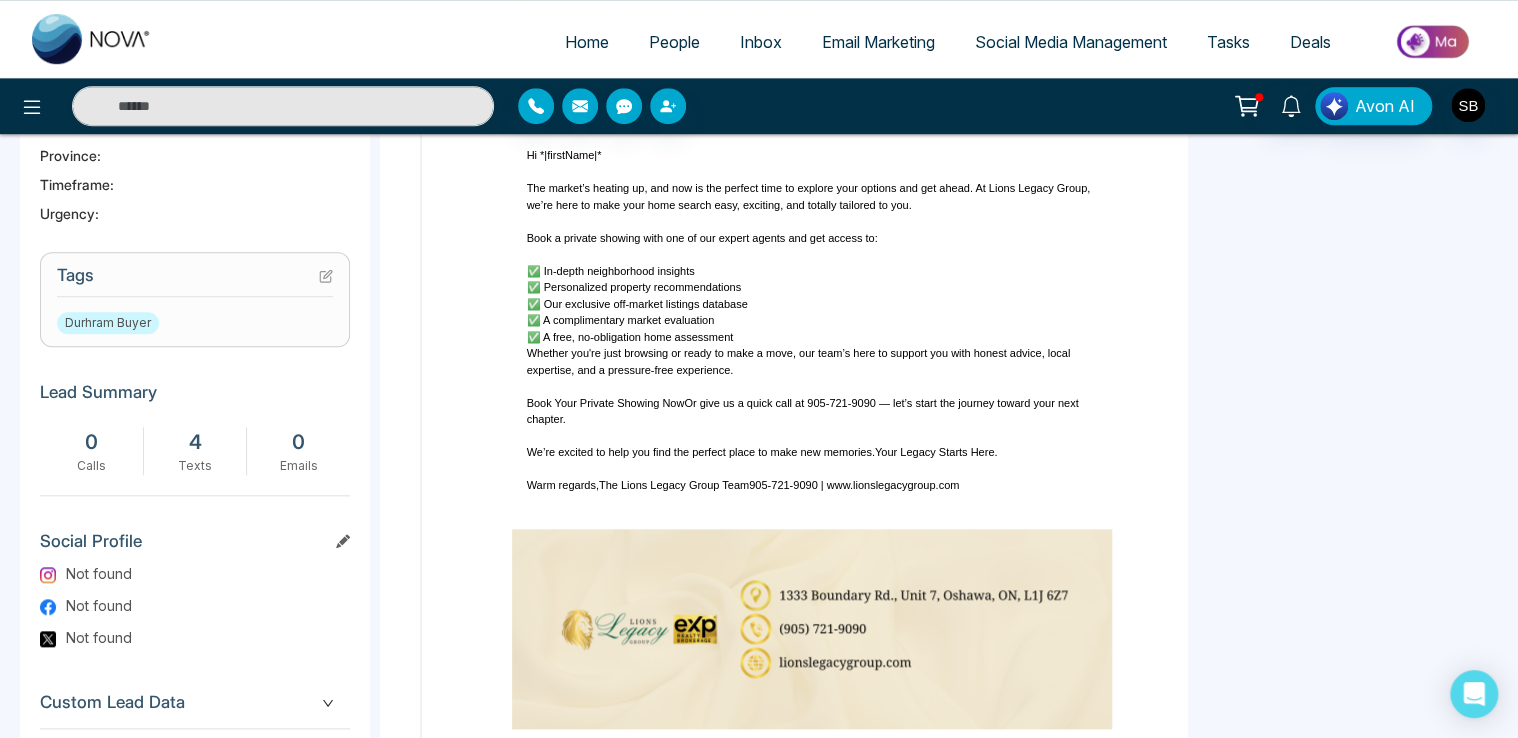 scroll, scrollTop: 728, scrollLeft: 0, axis: vertical 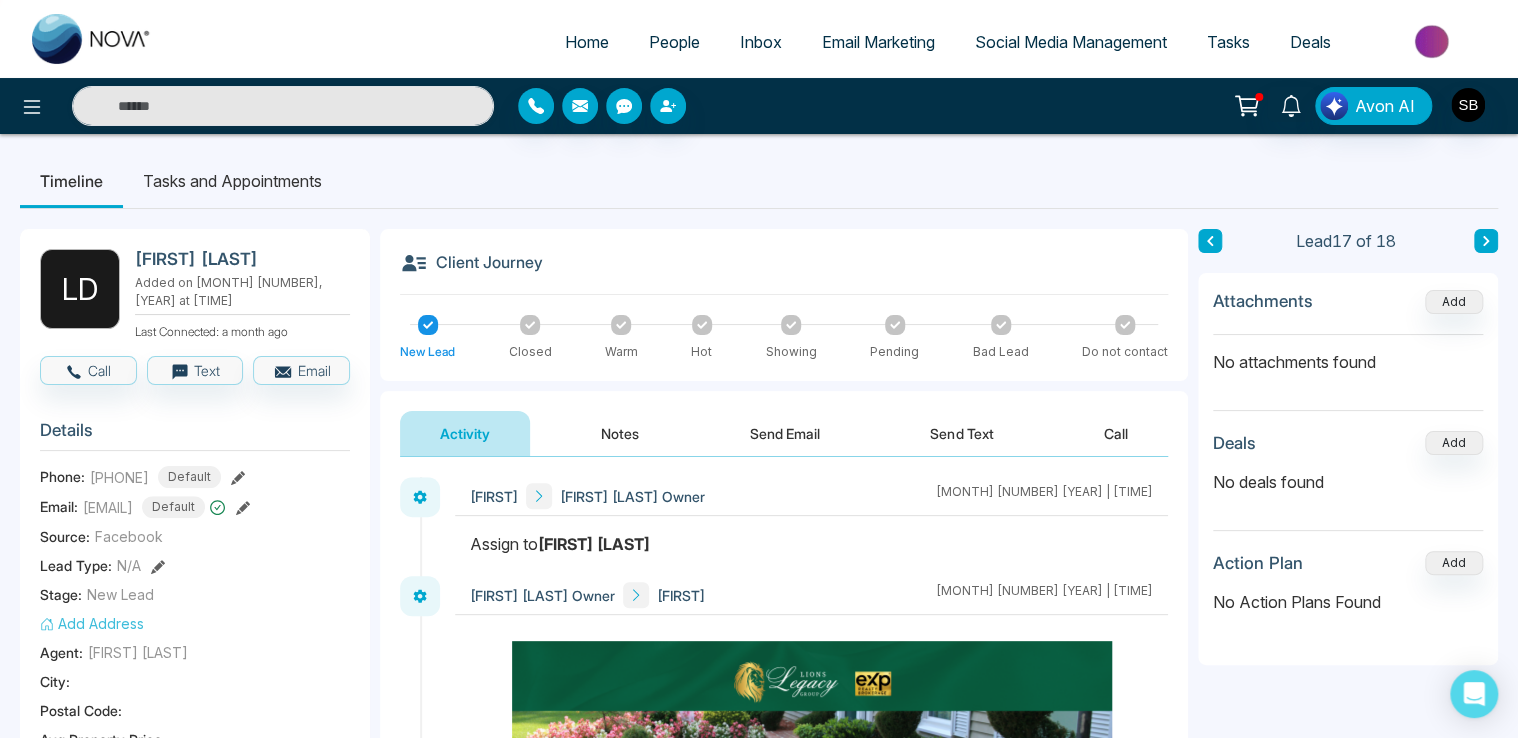 click on "People" at bounding box center (674, 42) 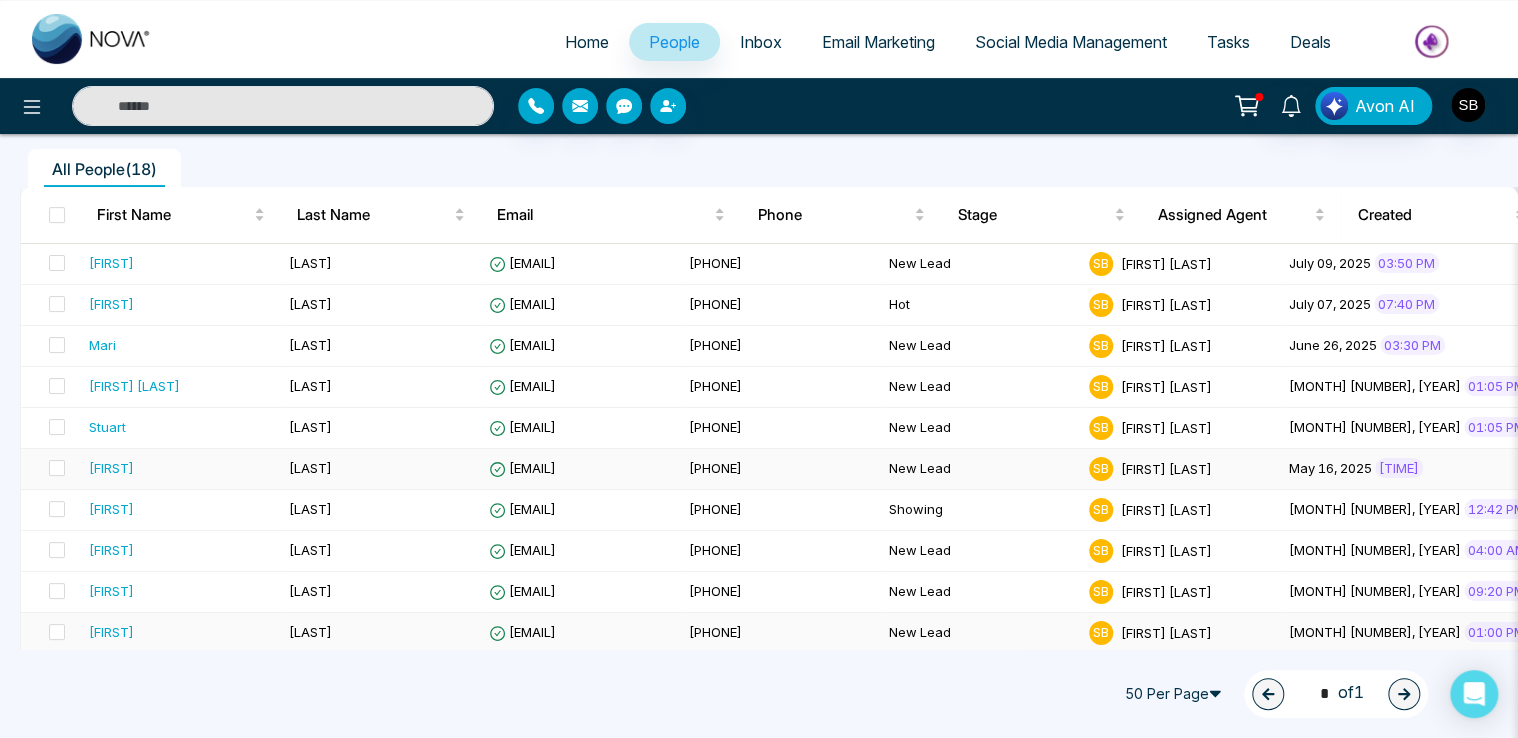 scroll, scrollTop: 200, scrollLeft: 0, axis: vertical 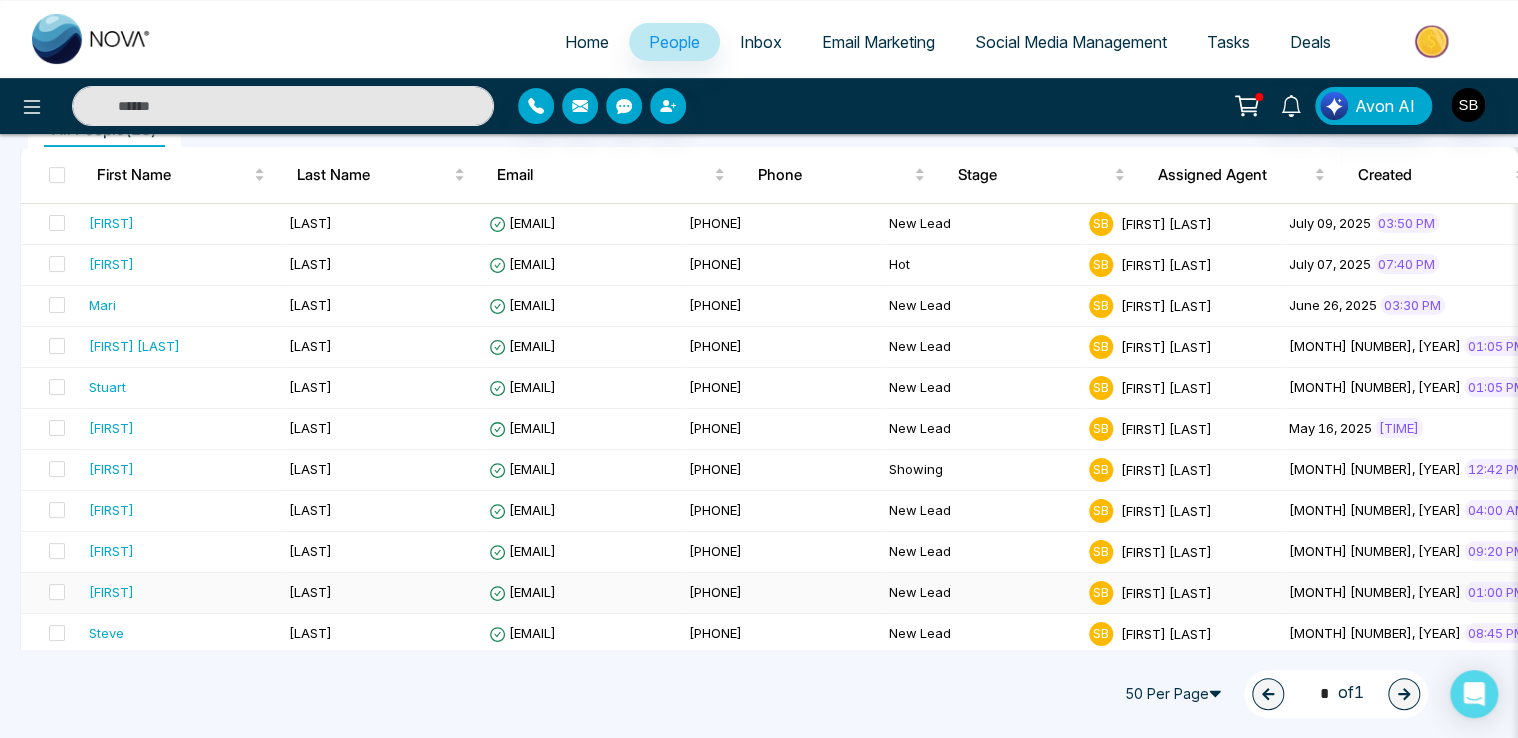 click on "[EMAIL]" at bounding box center [581, 593] 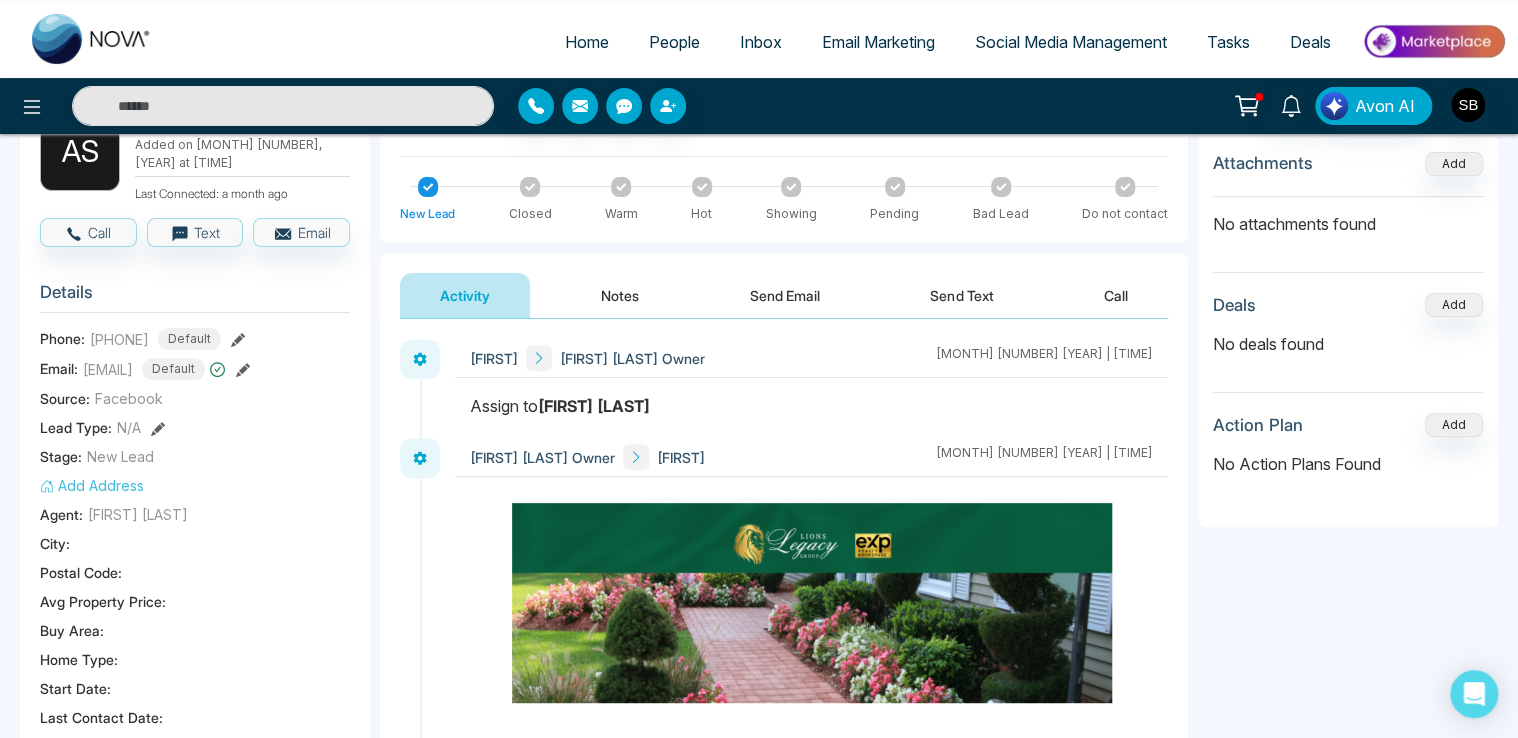scroll, scrollTop: 136, scrollLeft: 0, axis: vertical 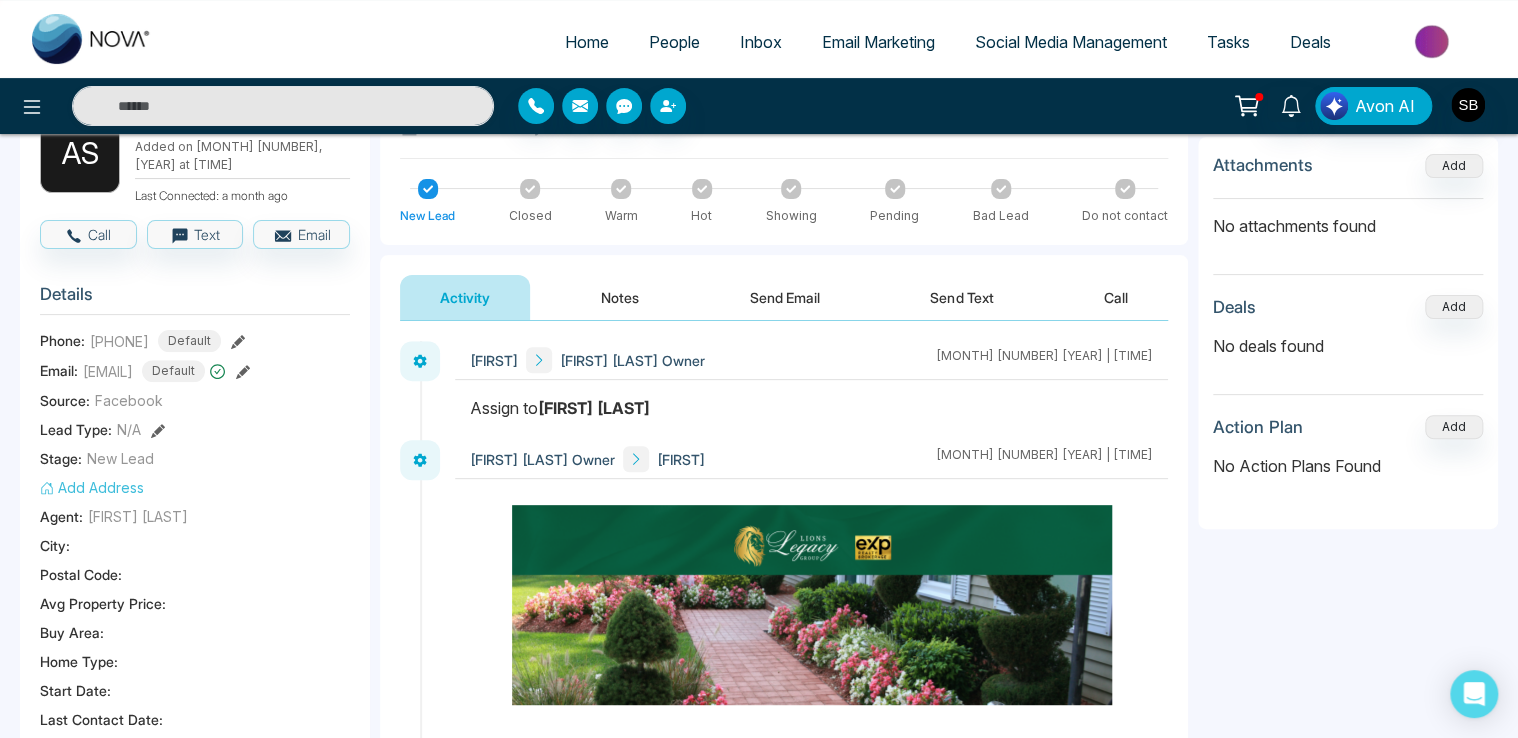 click on "Notes" at bounding box center (620, 297) 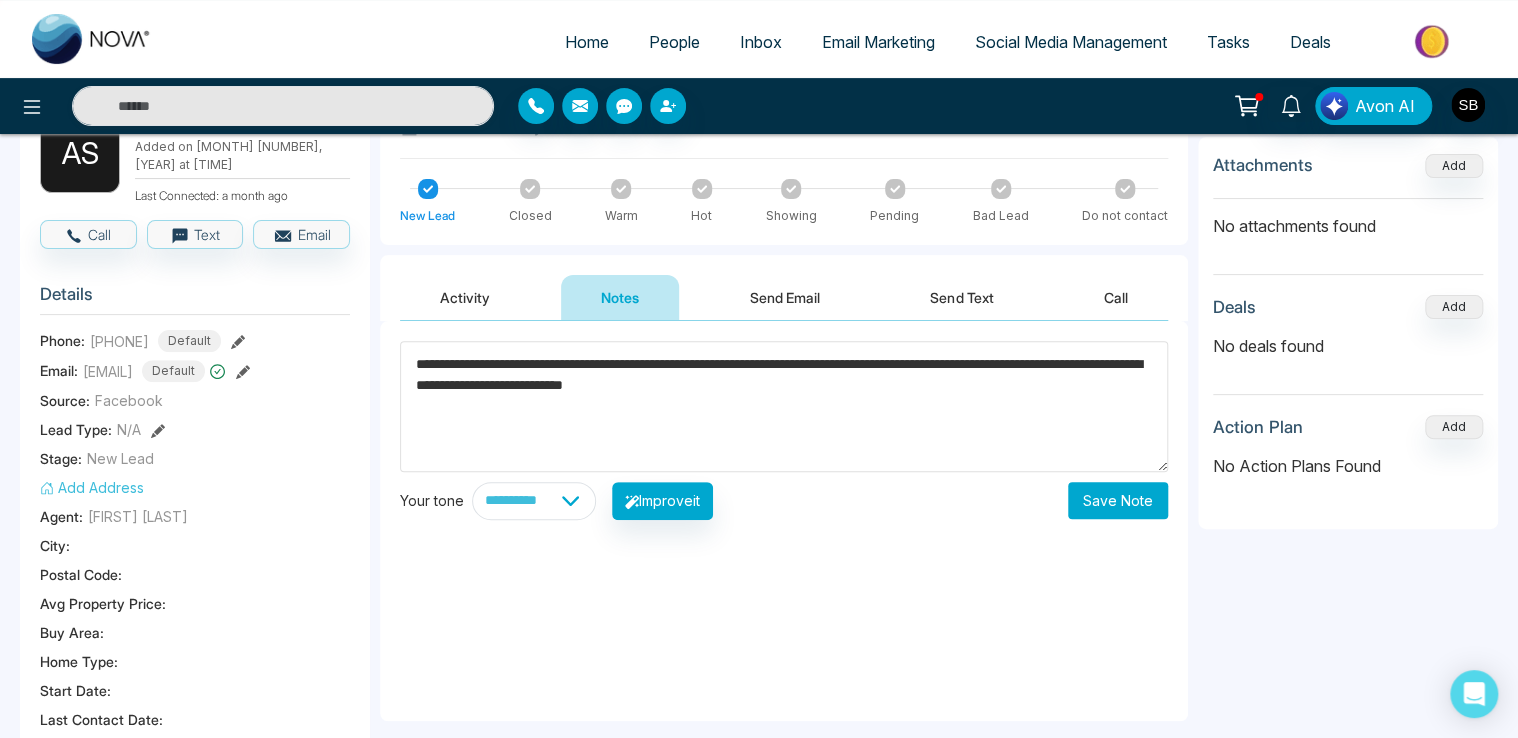 type on "**********" 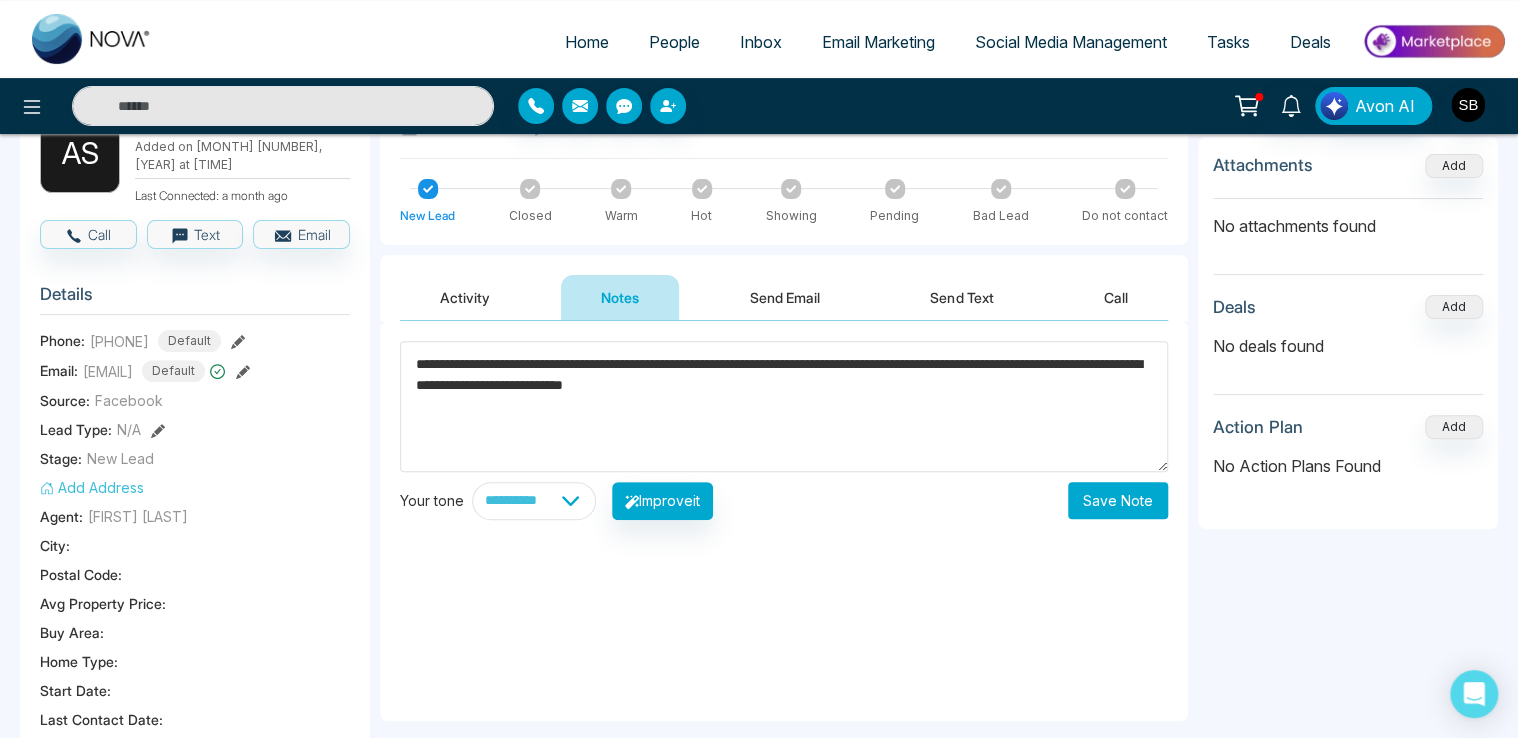 click on "Save Note" at bounding box center (1118, 500) 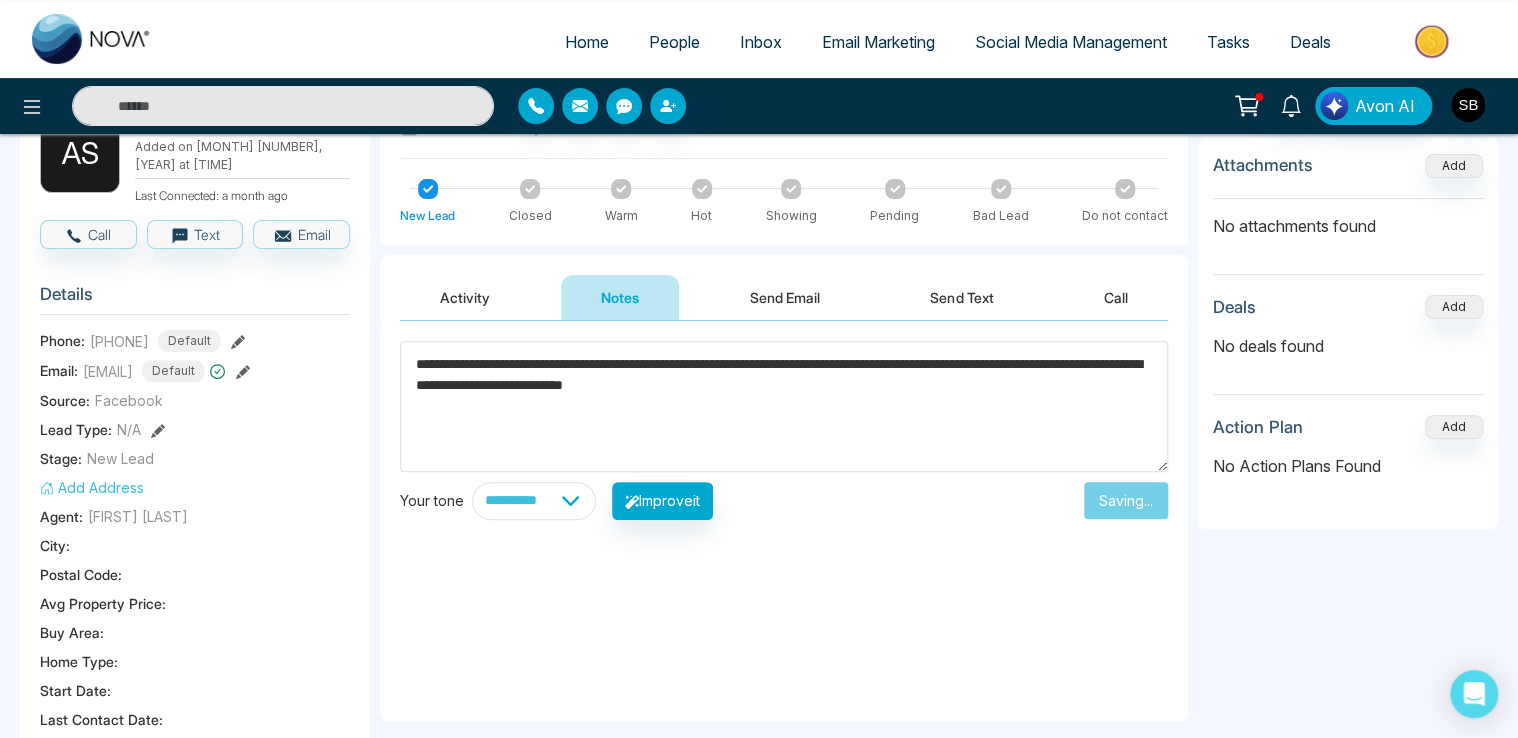 type 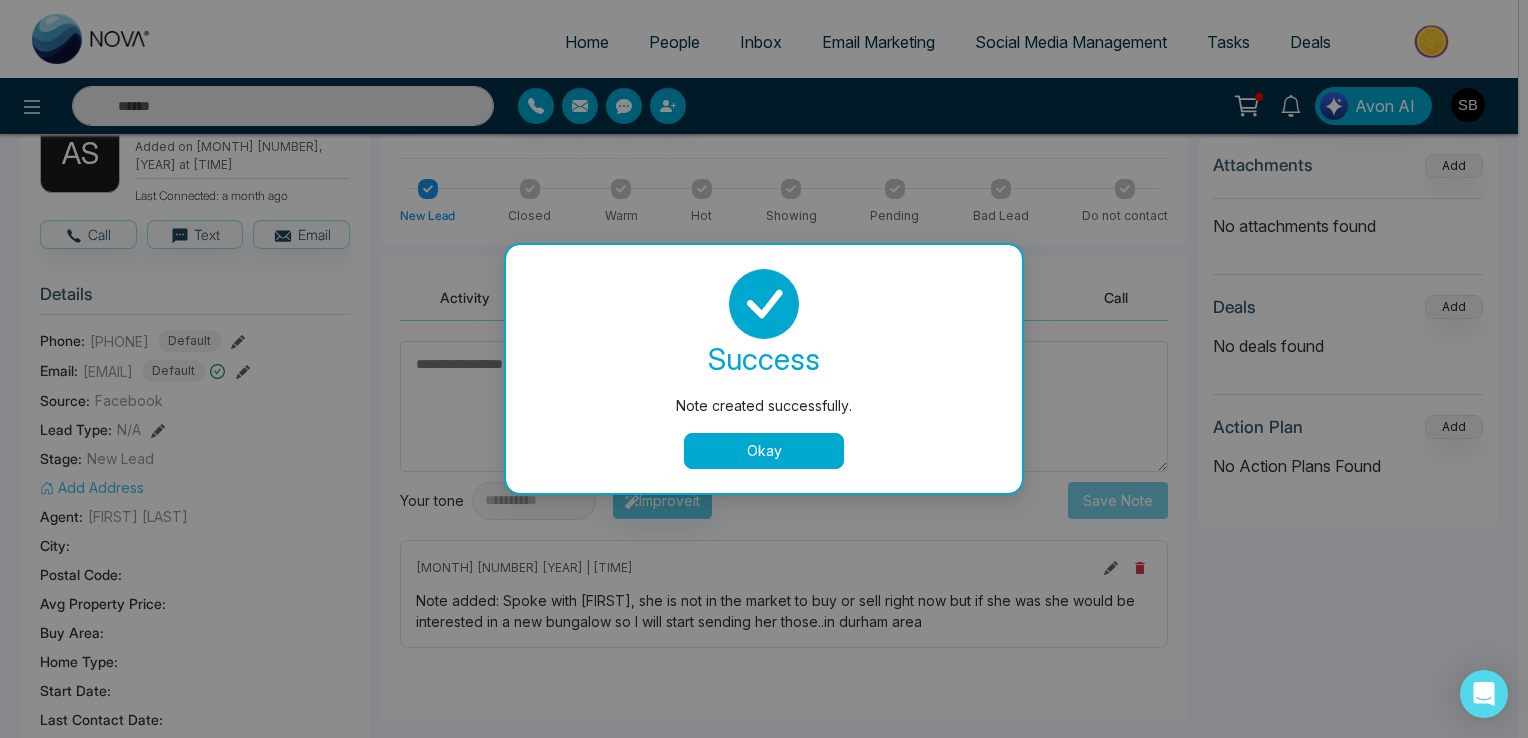 click on "Okay" at bounding box center (764, 451) 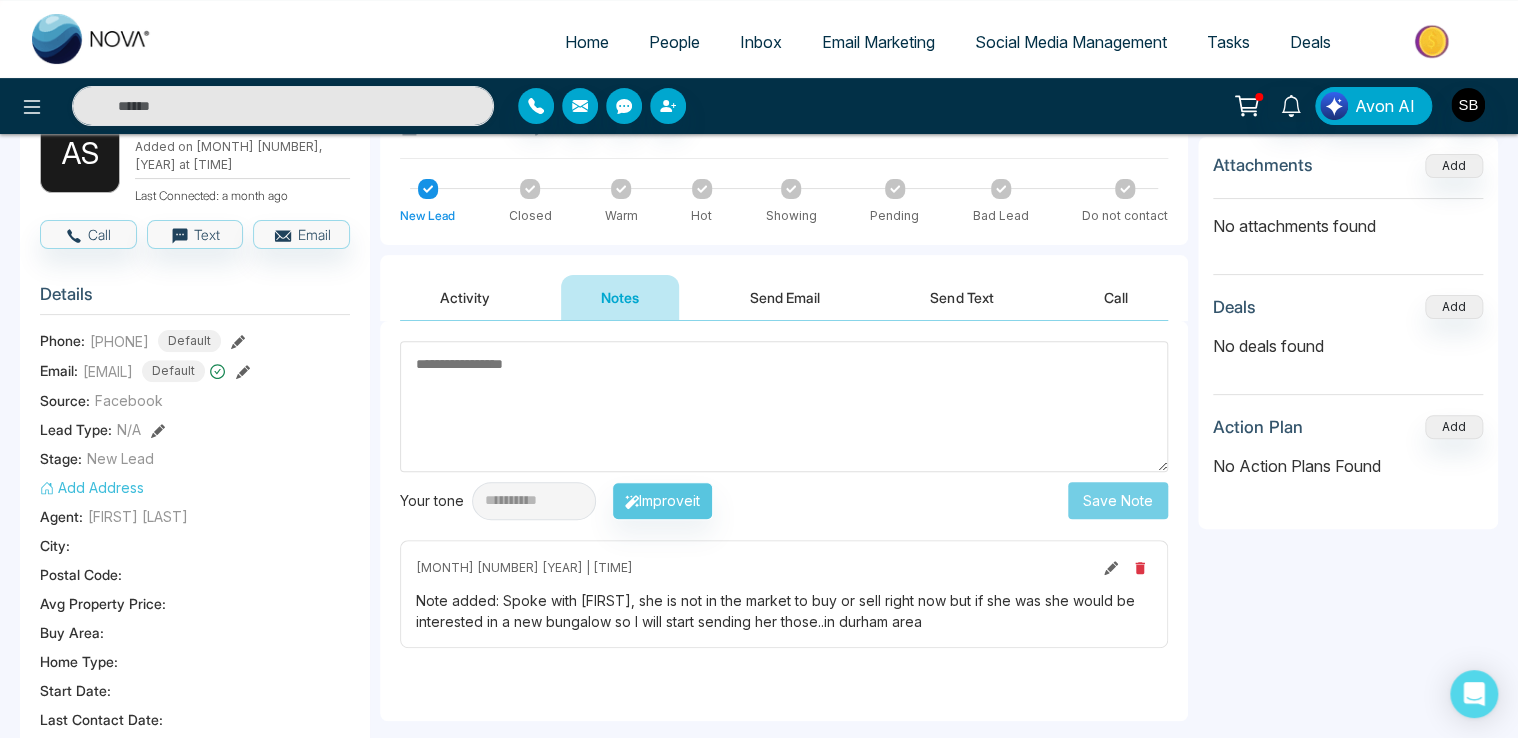 click on "People" at bounding box center [674, 42] 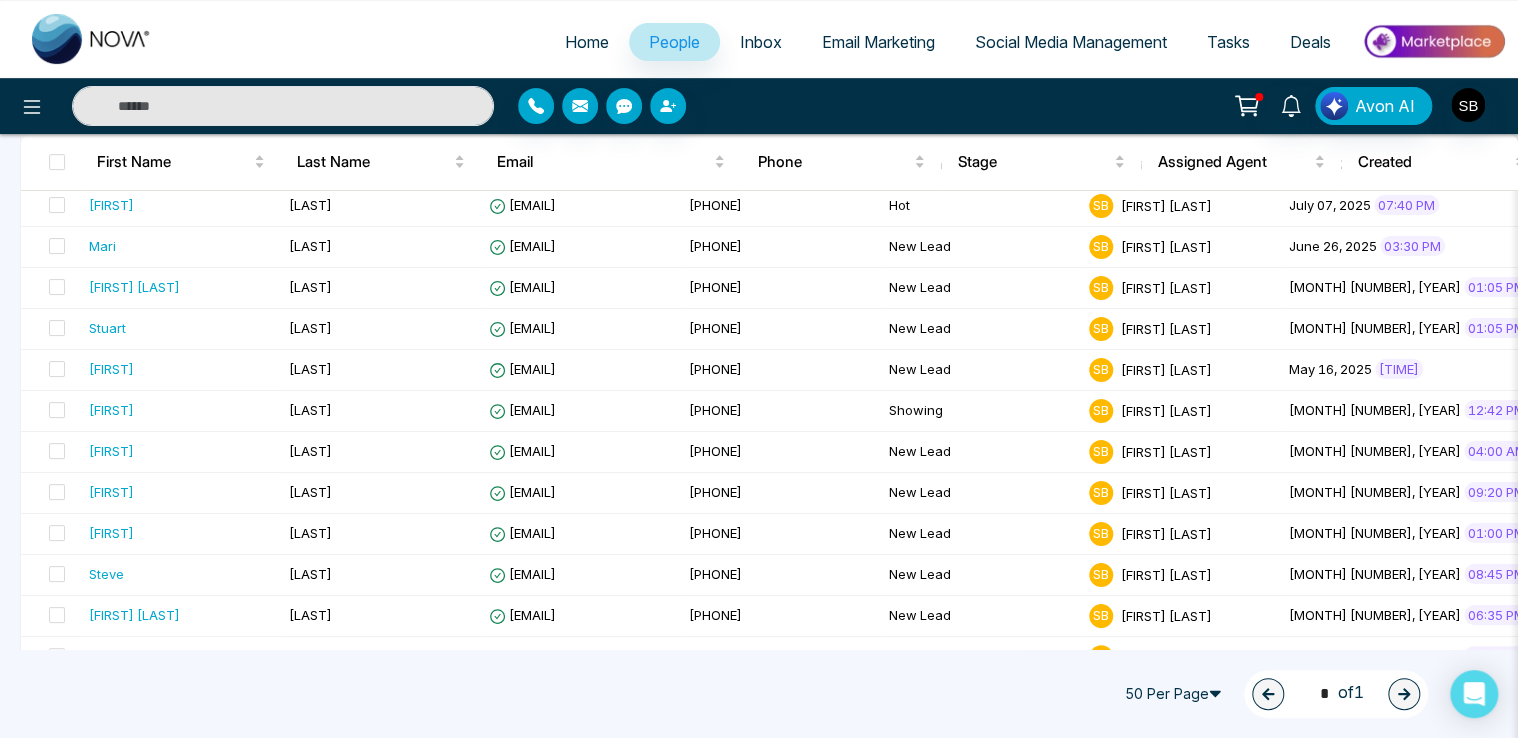 scroll, scrollTop: 440, scrollLeft: 0, axis: vertical 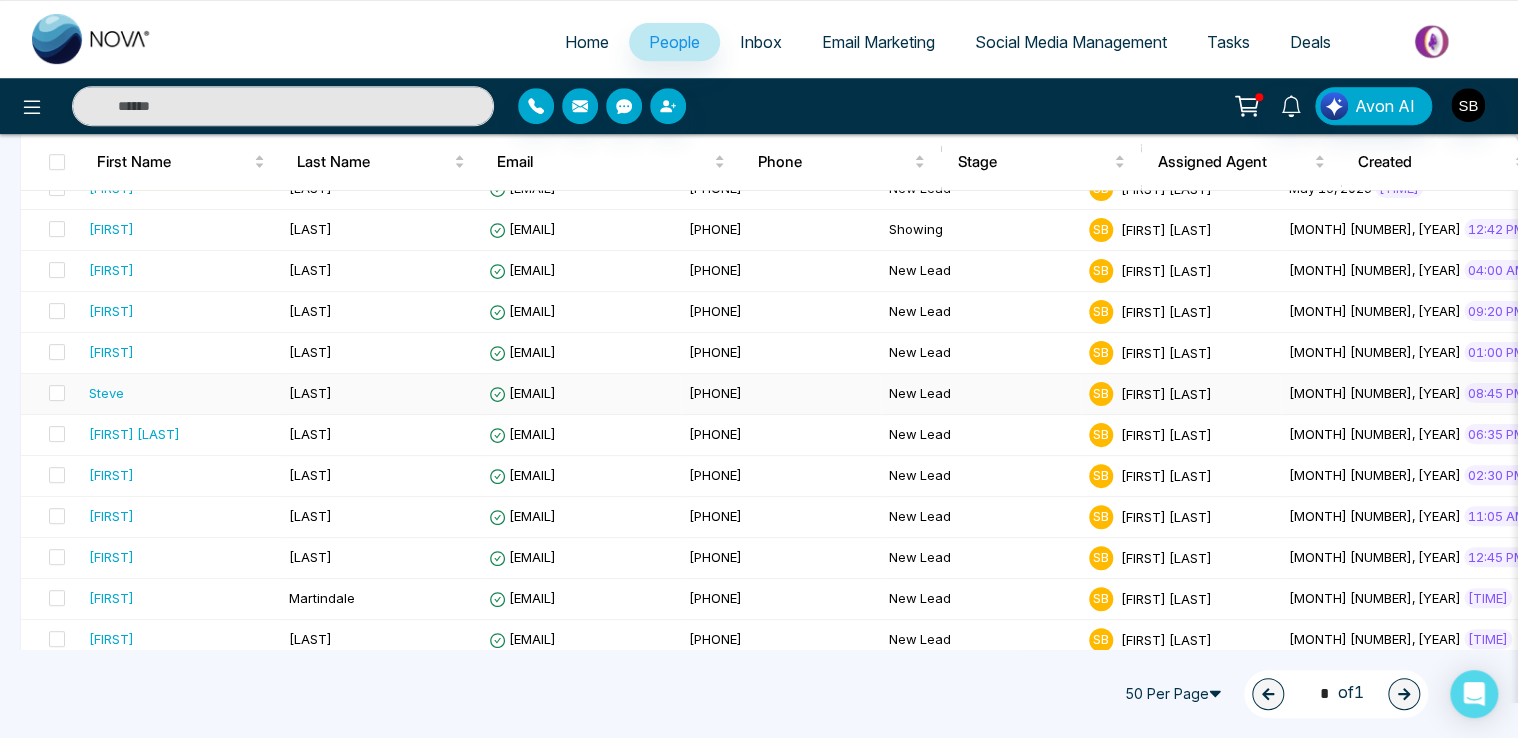 click on "[PHONE]" at bounding box center (715, 393) 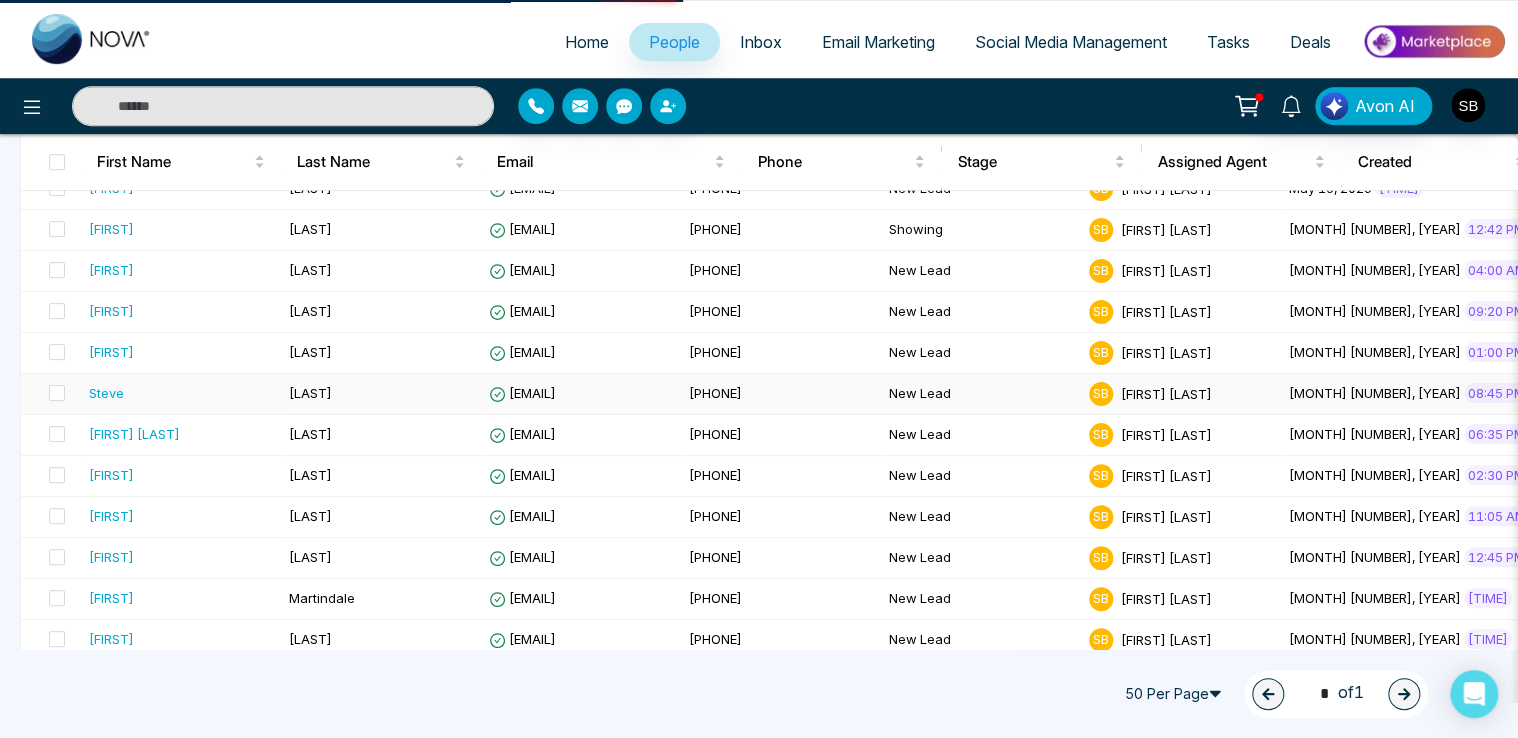 scroll, scrollTop: 0, scrollLeft: 0, axis: both 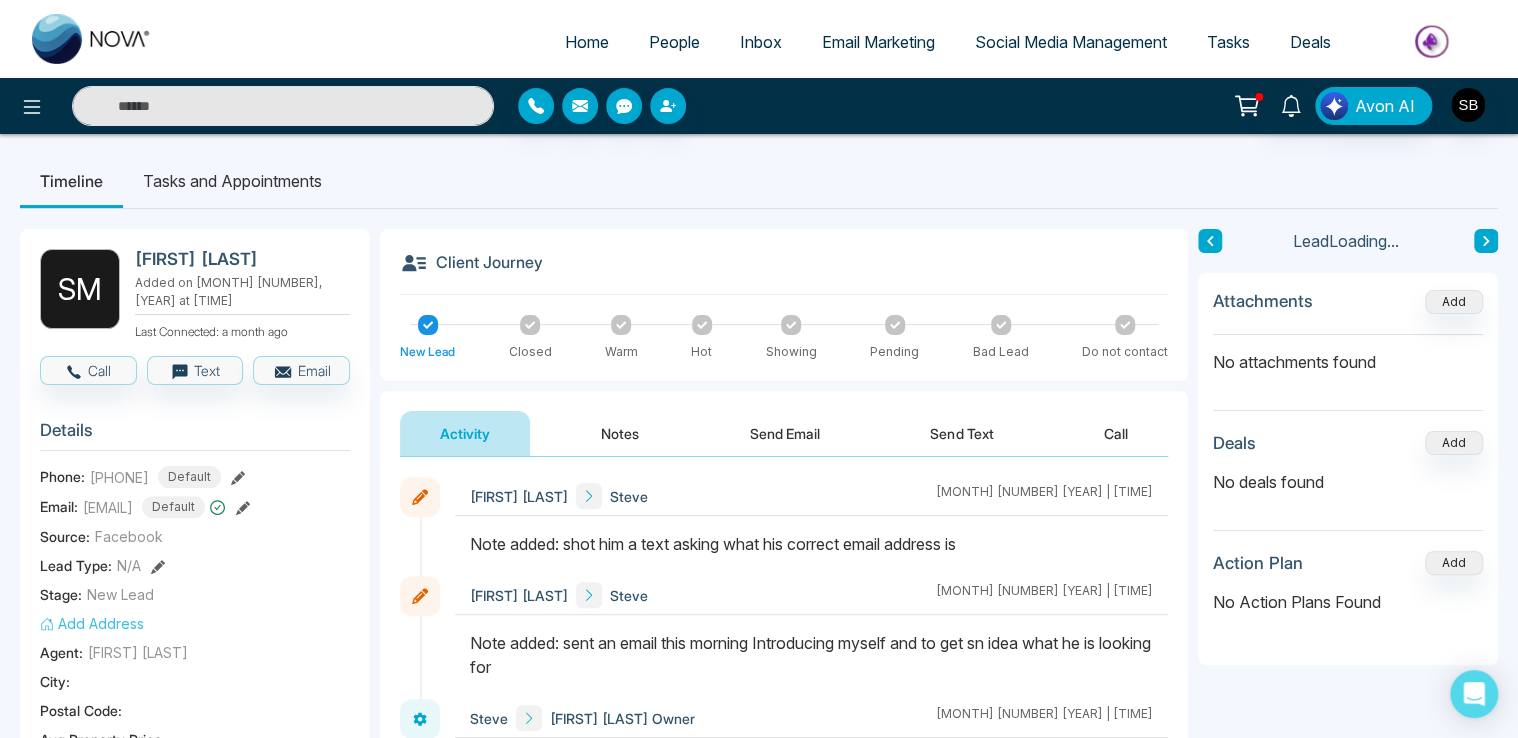 click on "Notes" at bounding box center [620, 433] 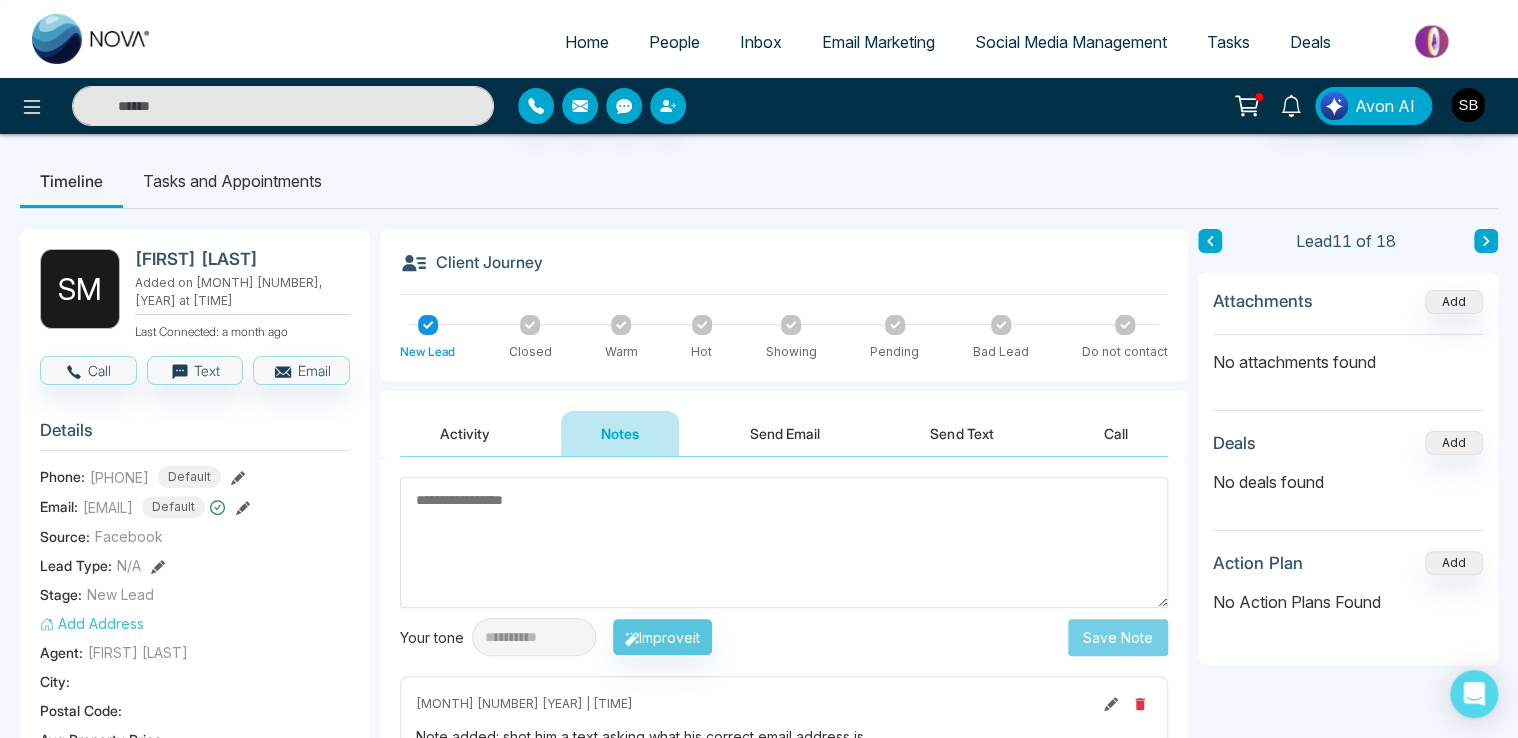 click at bounding box center (784, 542) 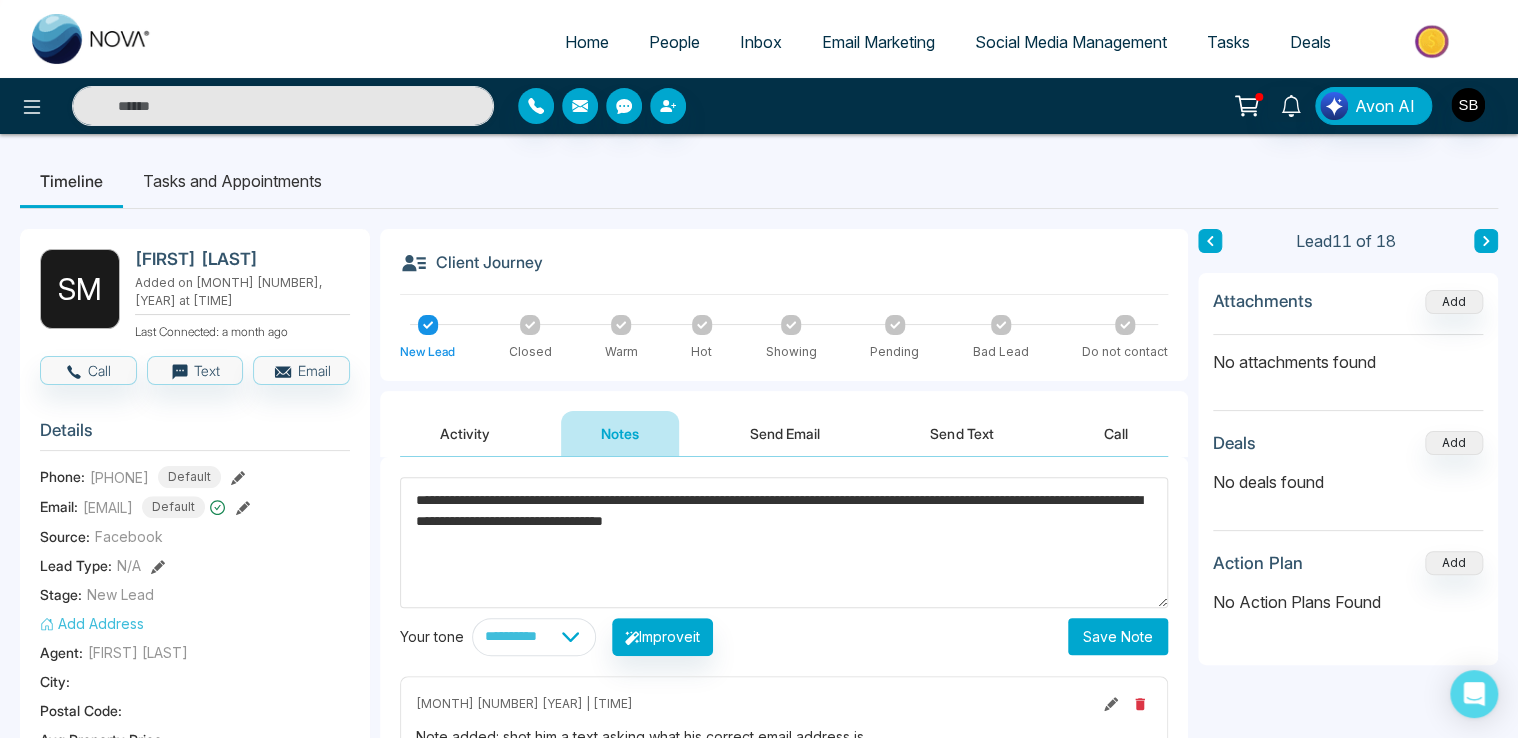 type on "**********" 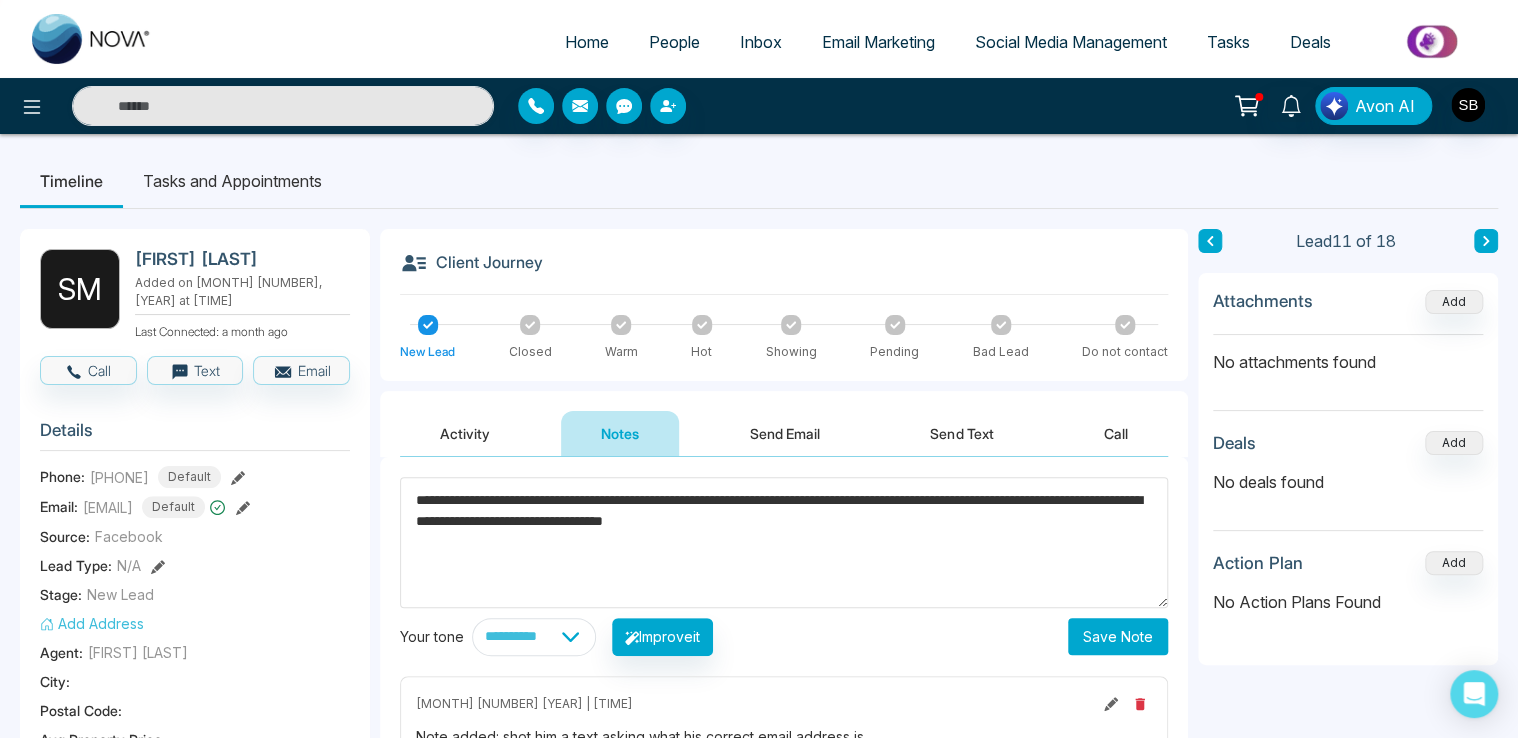 click on "Save Note" at bounding box center (1118, 636) 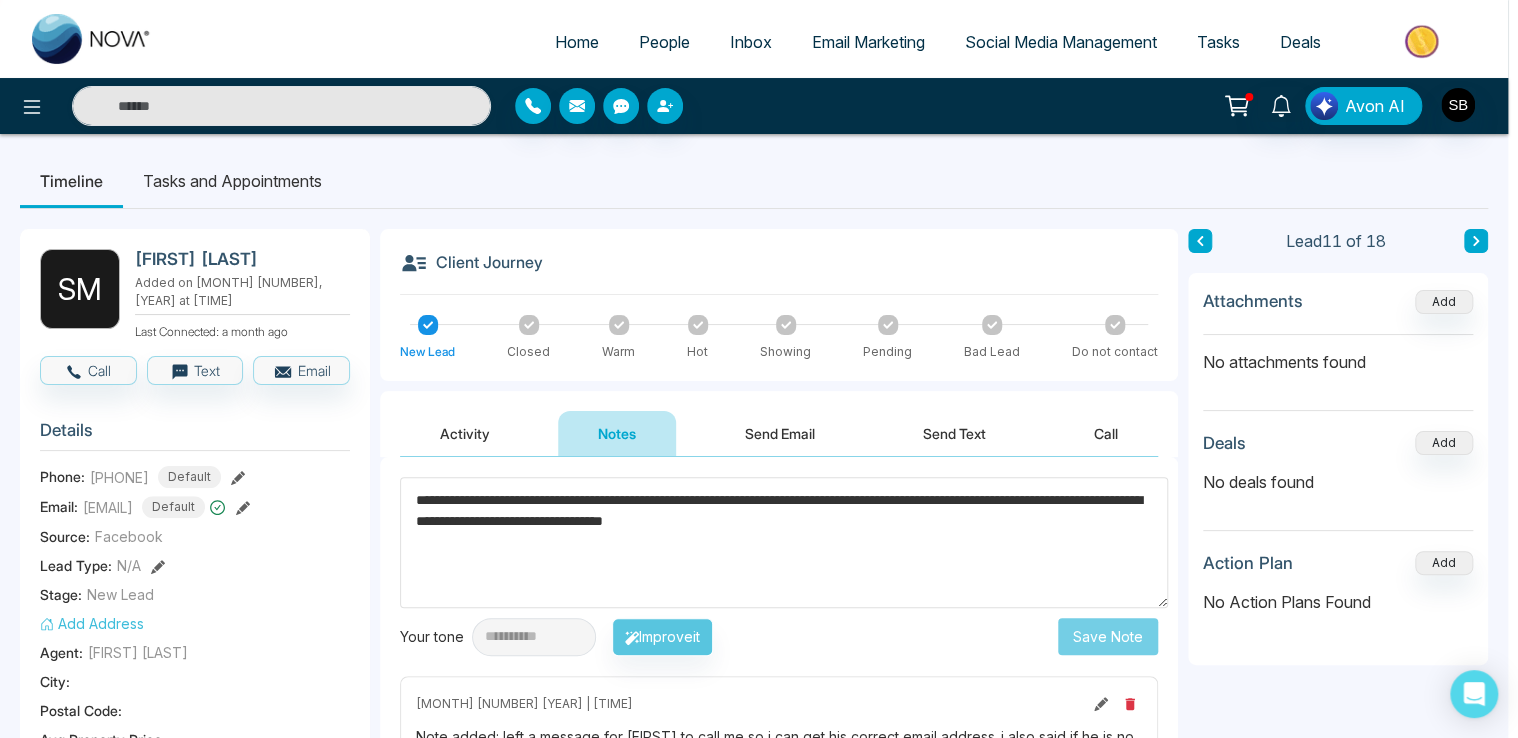 type 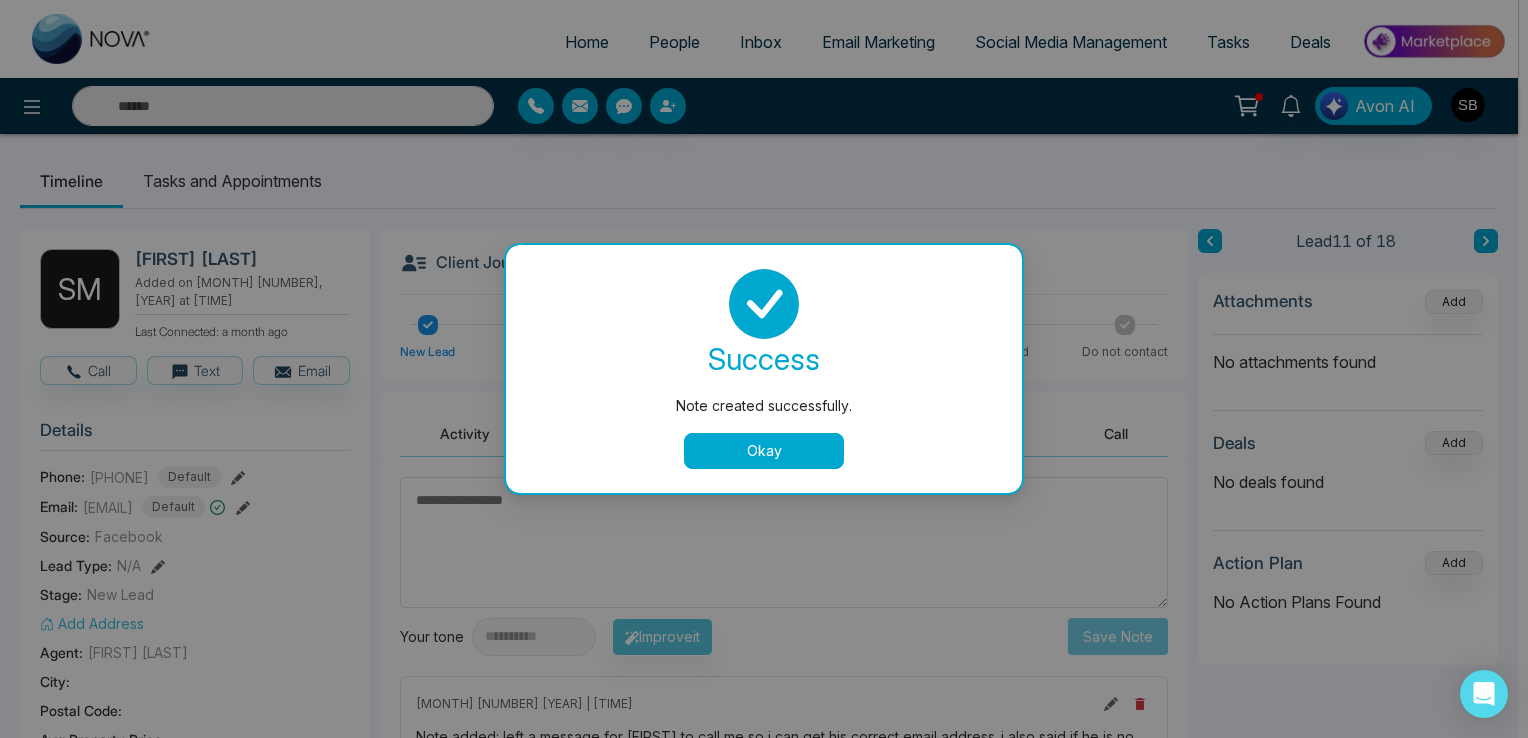 click on "Okay" at bounding box center [764, 451] 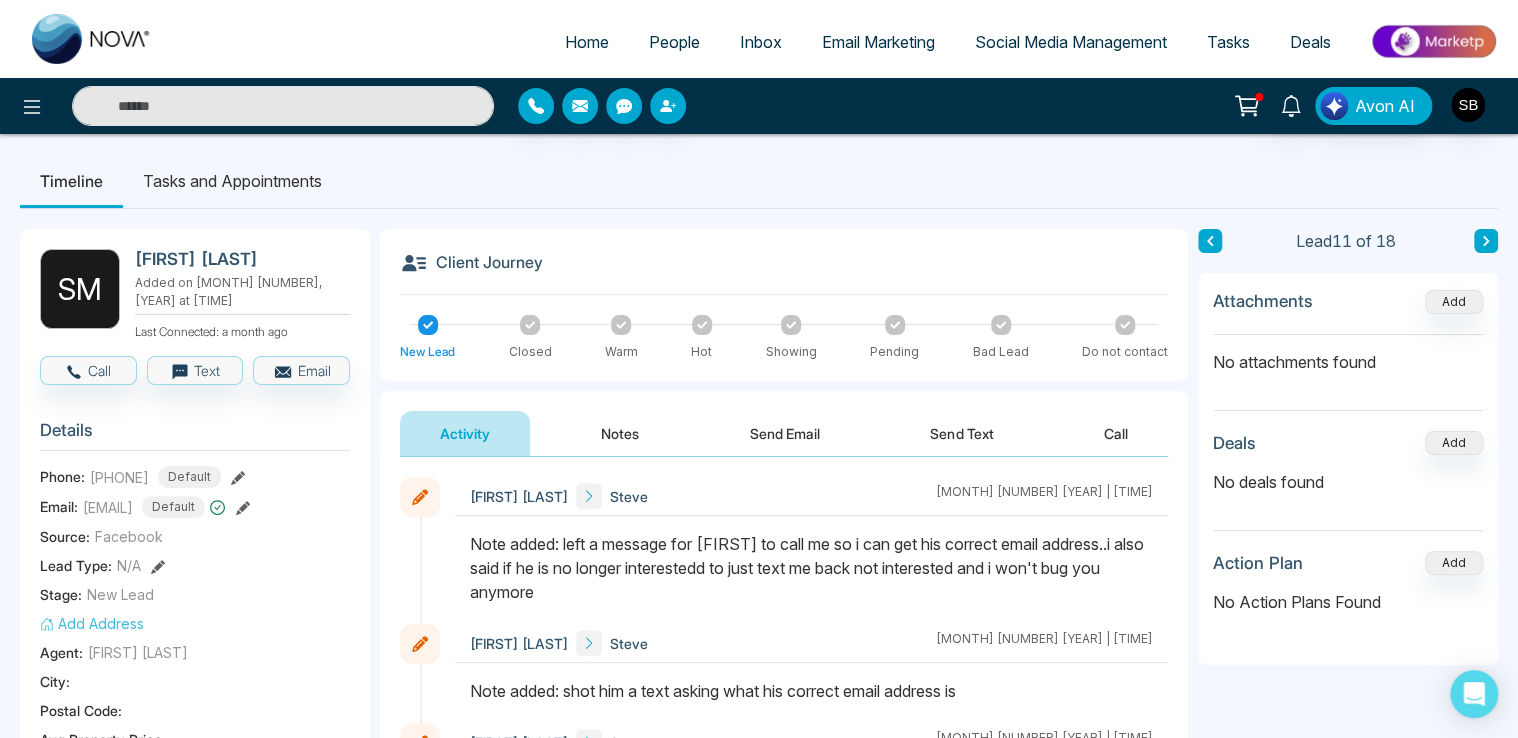 click on "People" at bounding box center (674, 42) 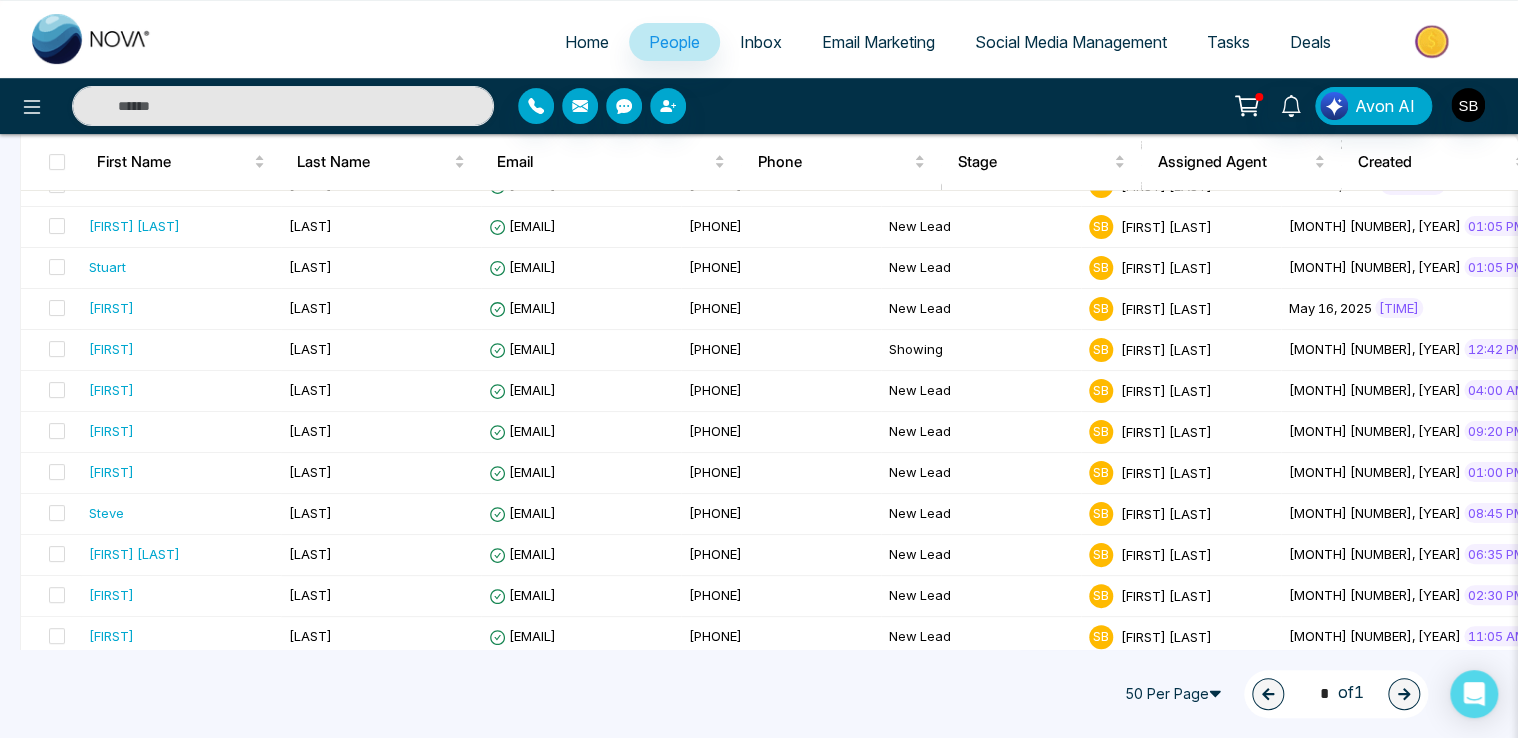 scroll, scrollTop: 360, scrollLeft: 0, axis: vertical 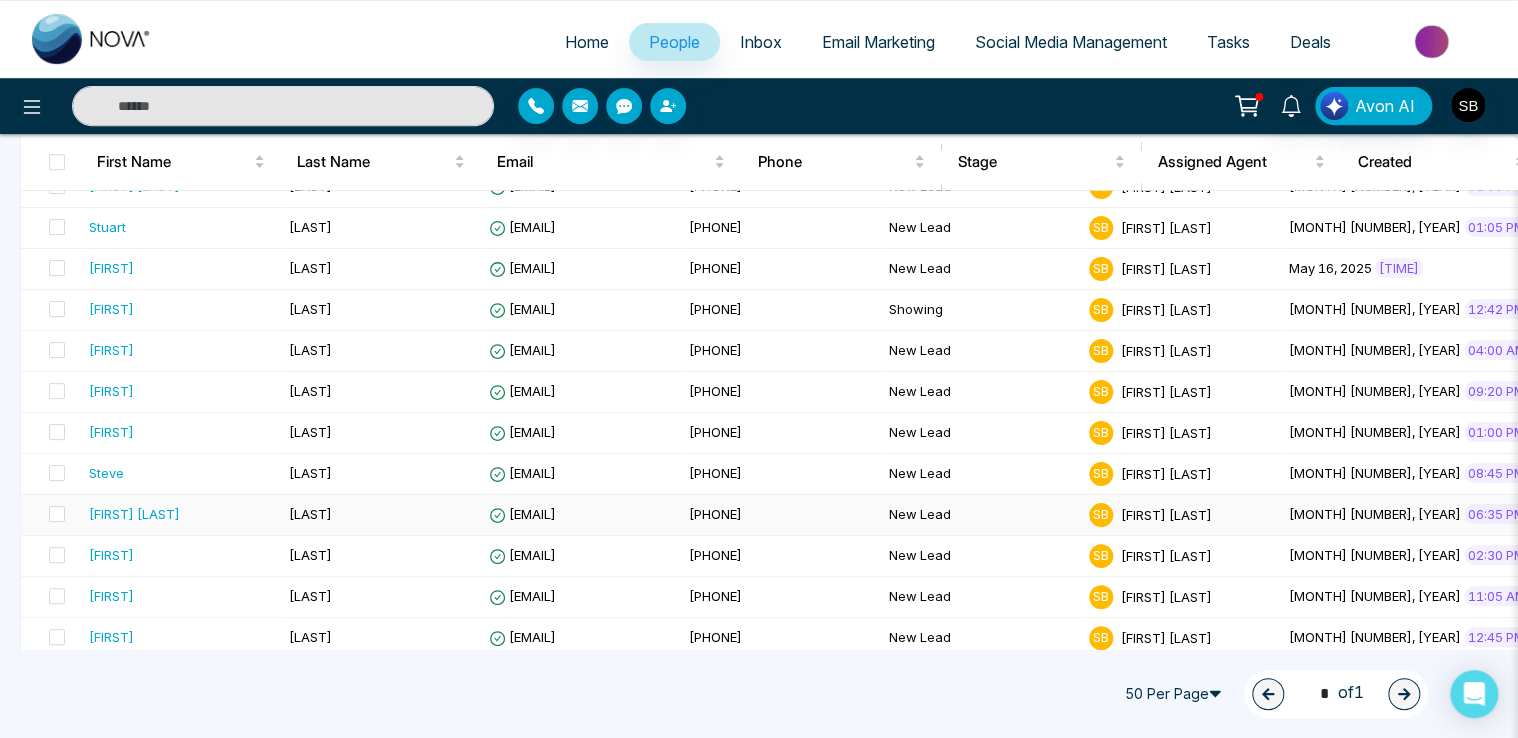 click on "[EMAIL]" at bounding box center [522, 514] 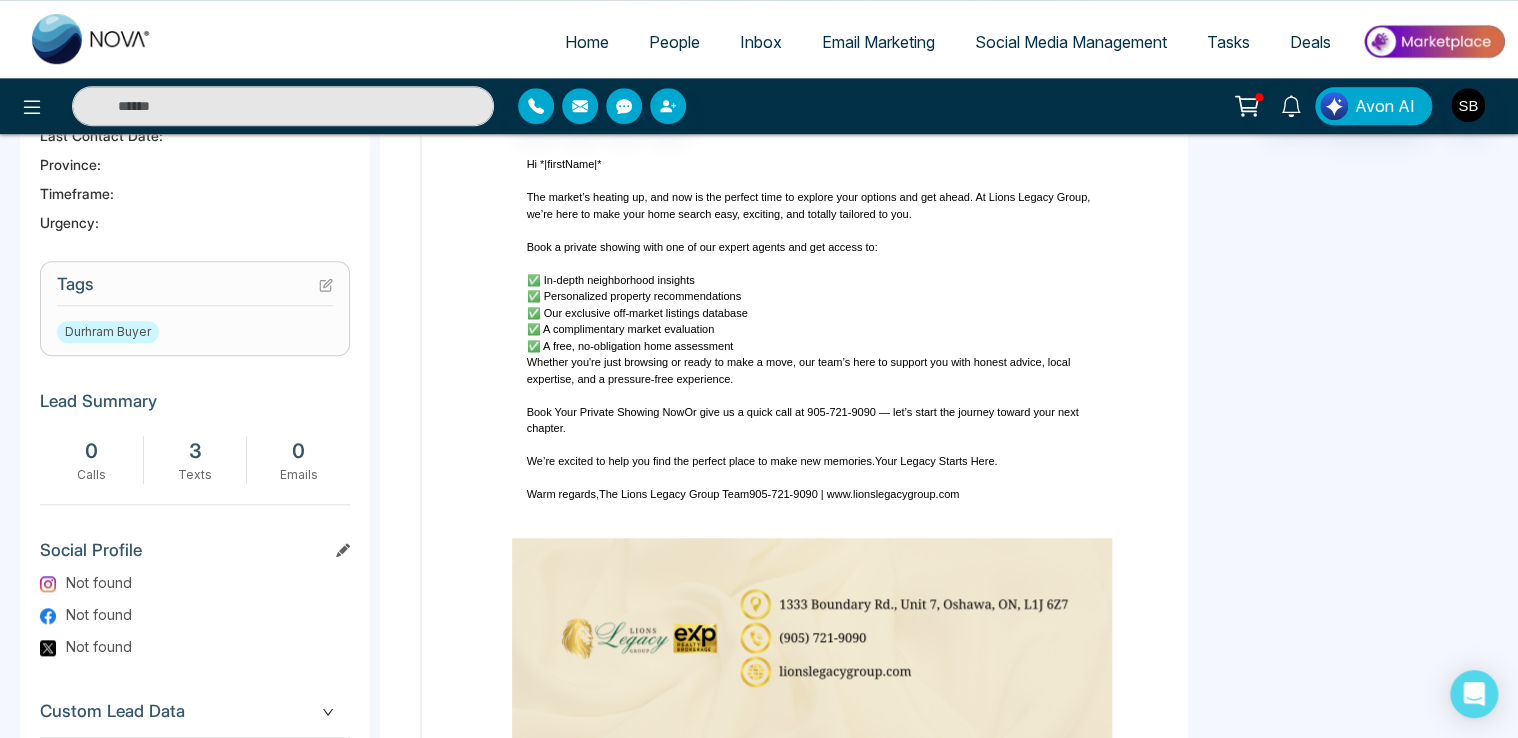 scroll, scrollTop: 816, scrollLeft: 0, axis: vertical 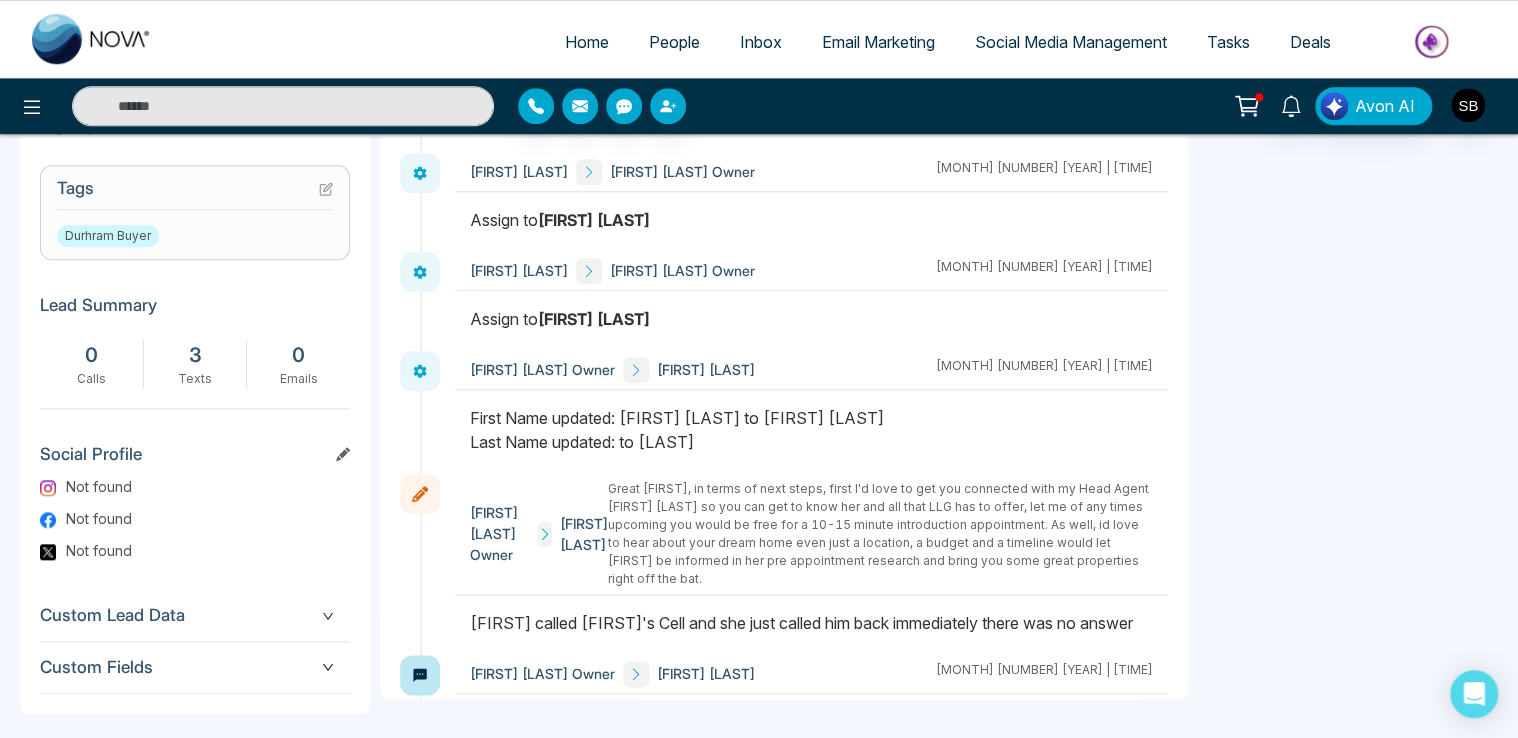 click on "Lead  12 of 18 Attachments Add No attachments found Deals Add No deals found Action Plan Add No Action Plans Found" at bounding box center [1348, 56] 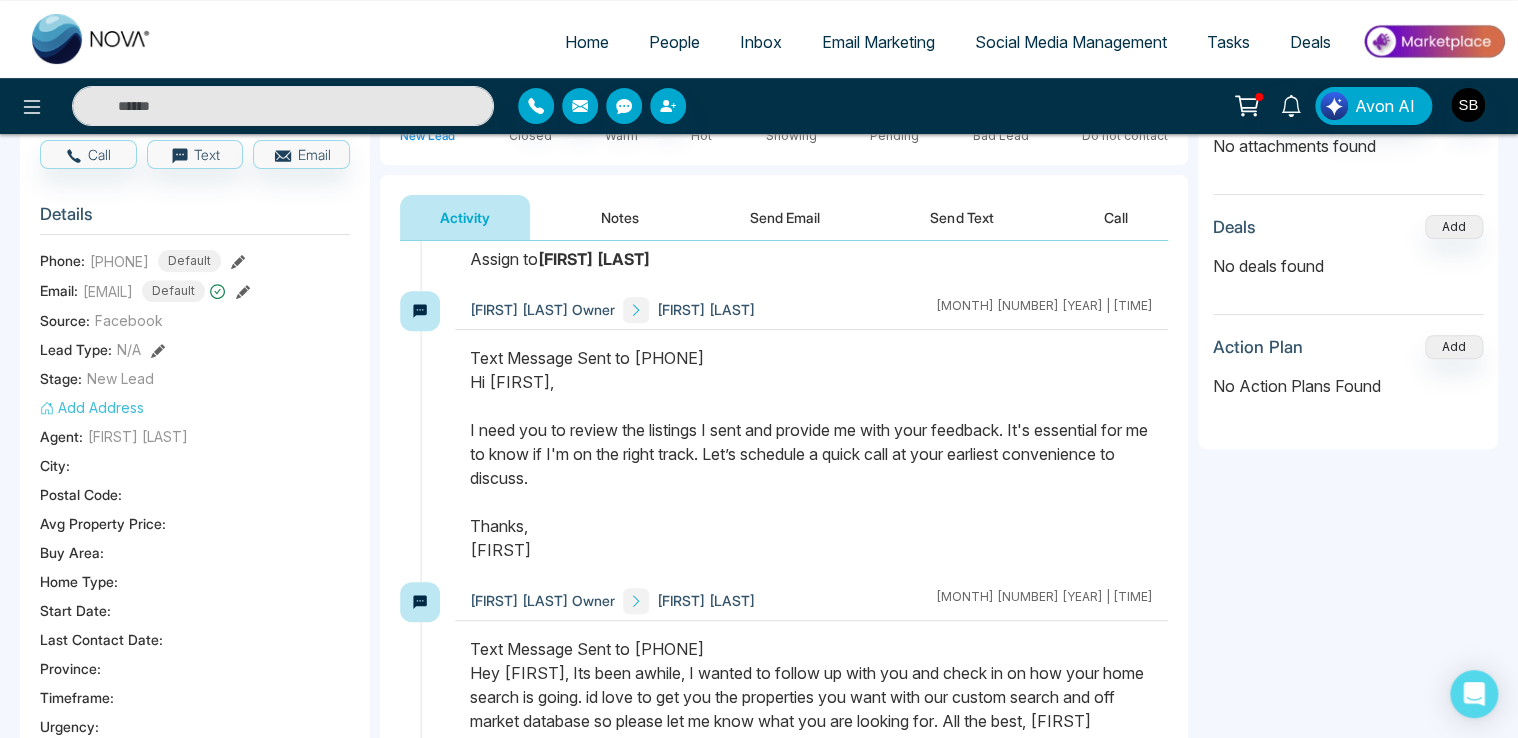 scroll, scrollTop: 0, scrollLeft: 0, axis: both 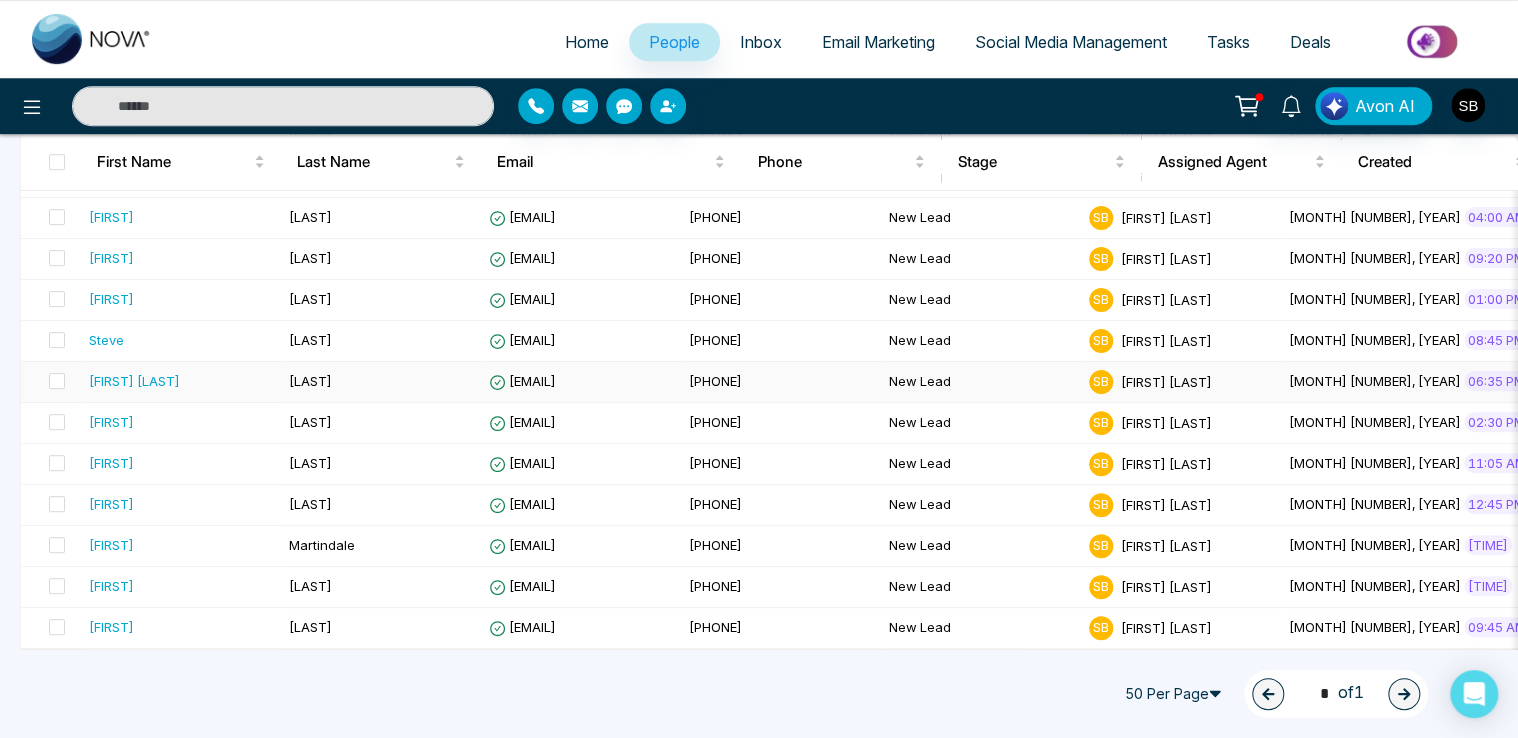 click on "[EMAIL]" at bounding box center (581, 382) 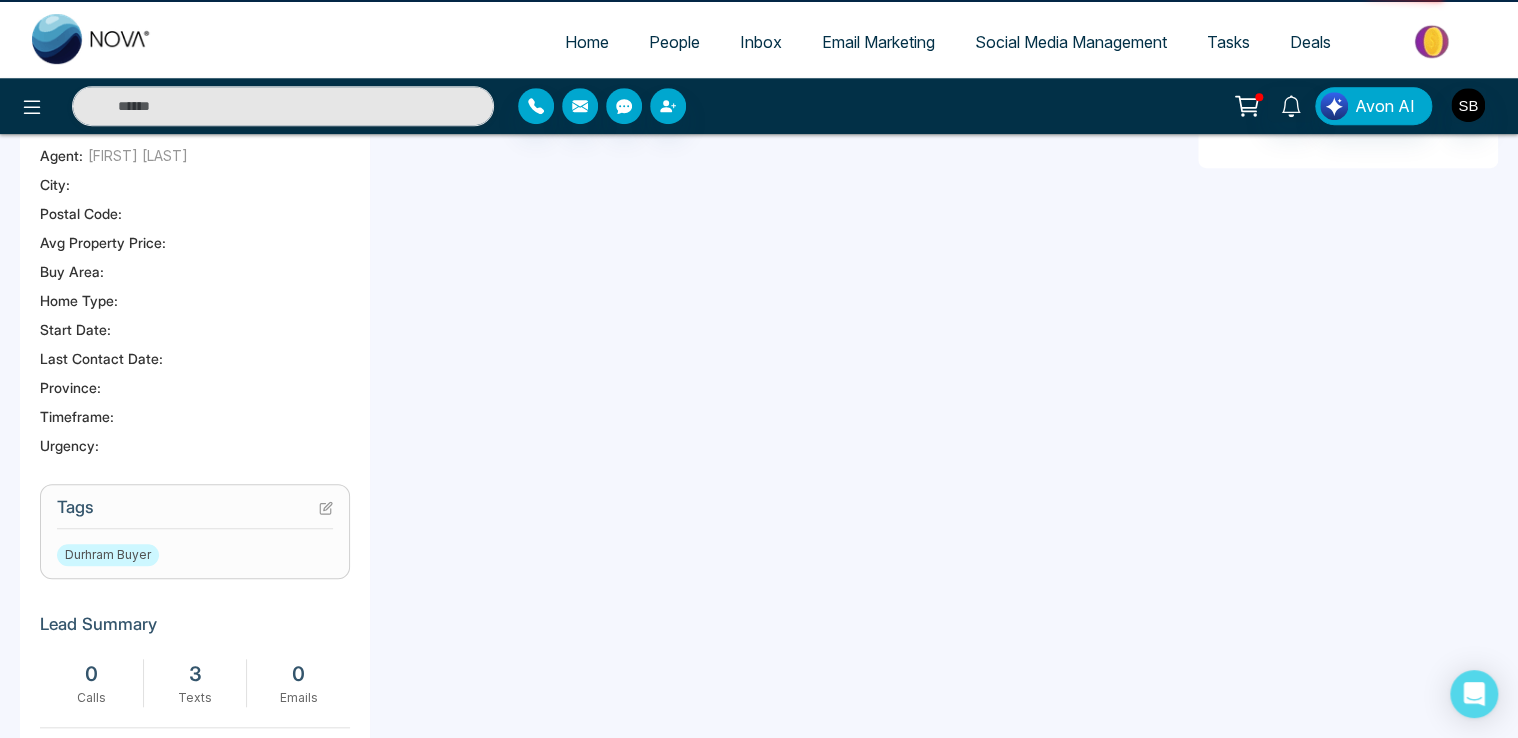 scroll, scrollTop: 0, scrollLeft: 0, axis: both 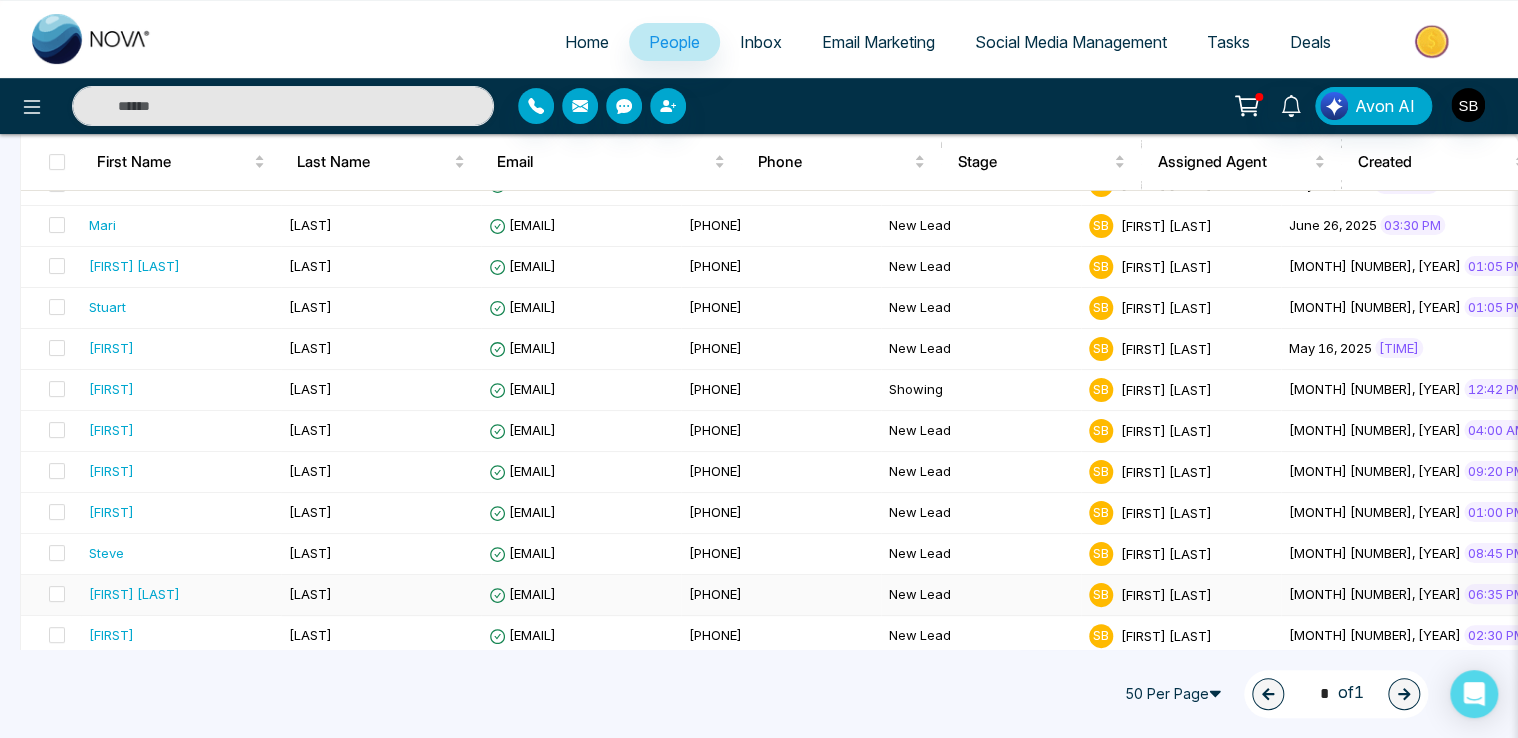 click on "[EMAIL]" at bounding box center (581, 595) 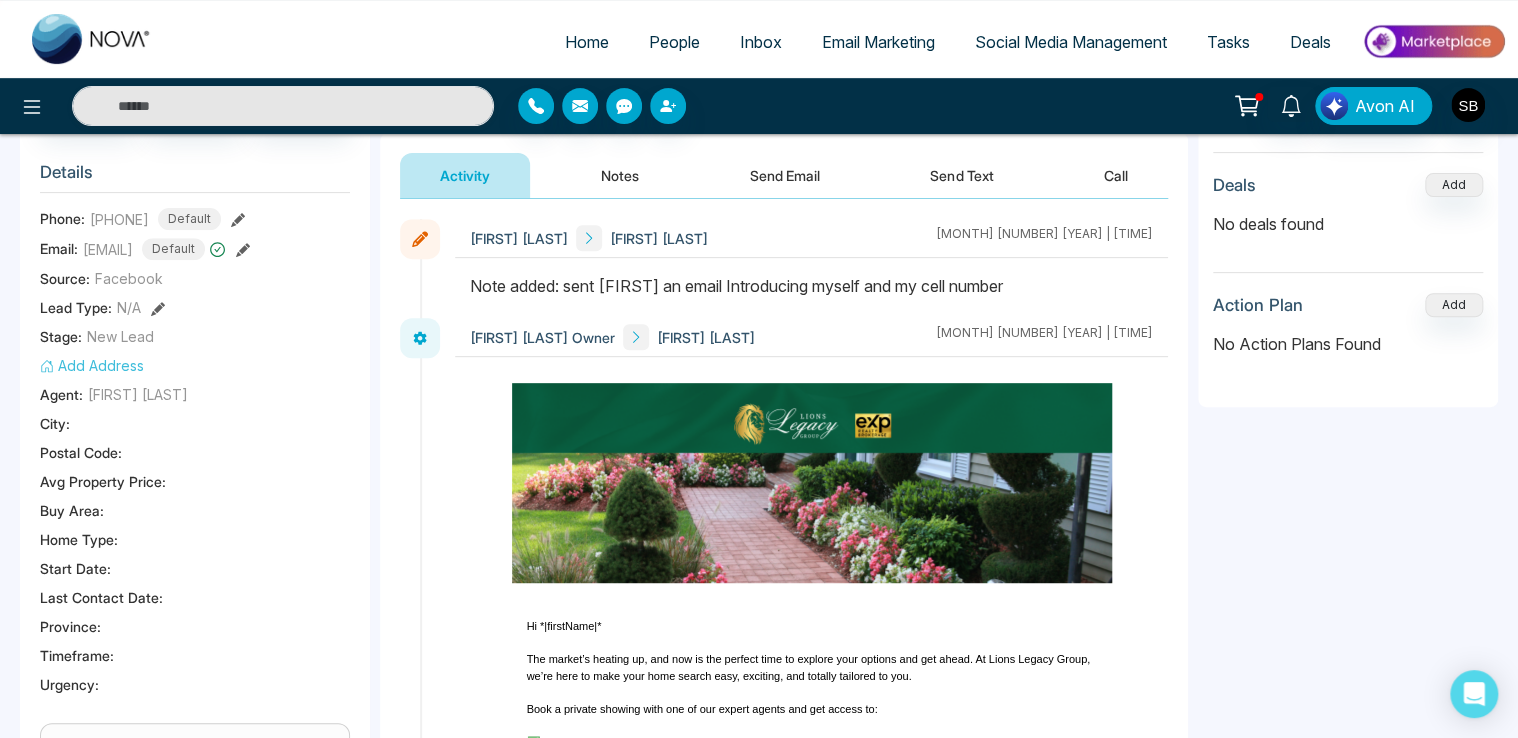 scroll, scrollTop: 256, scrollLeft: 0, axis: vertical 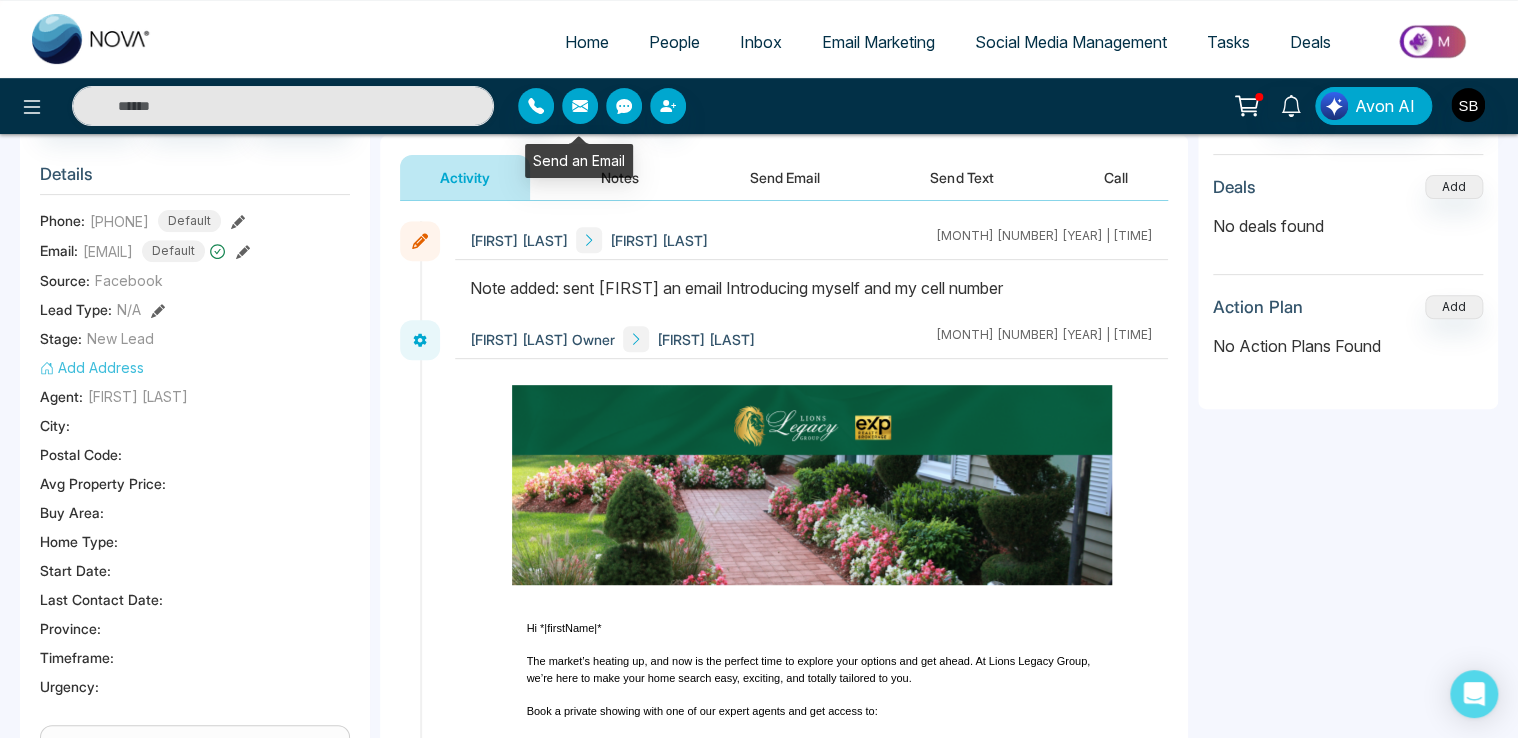 click 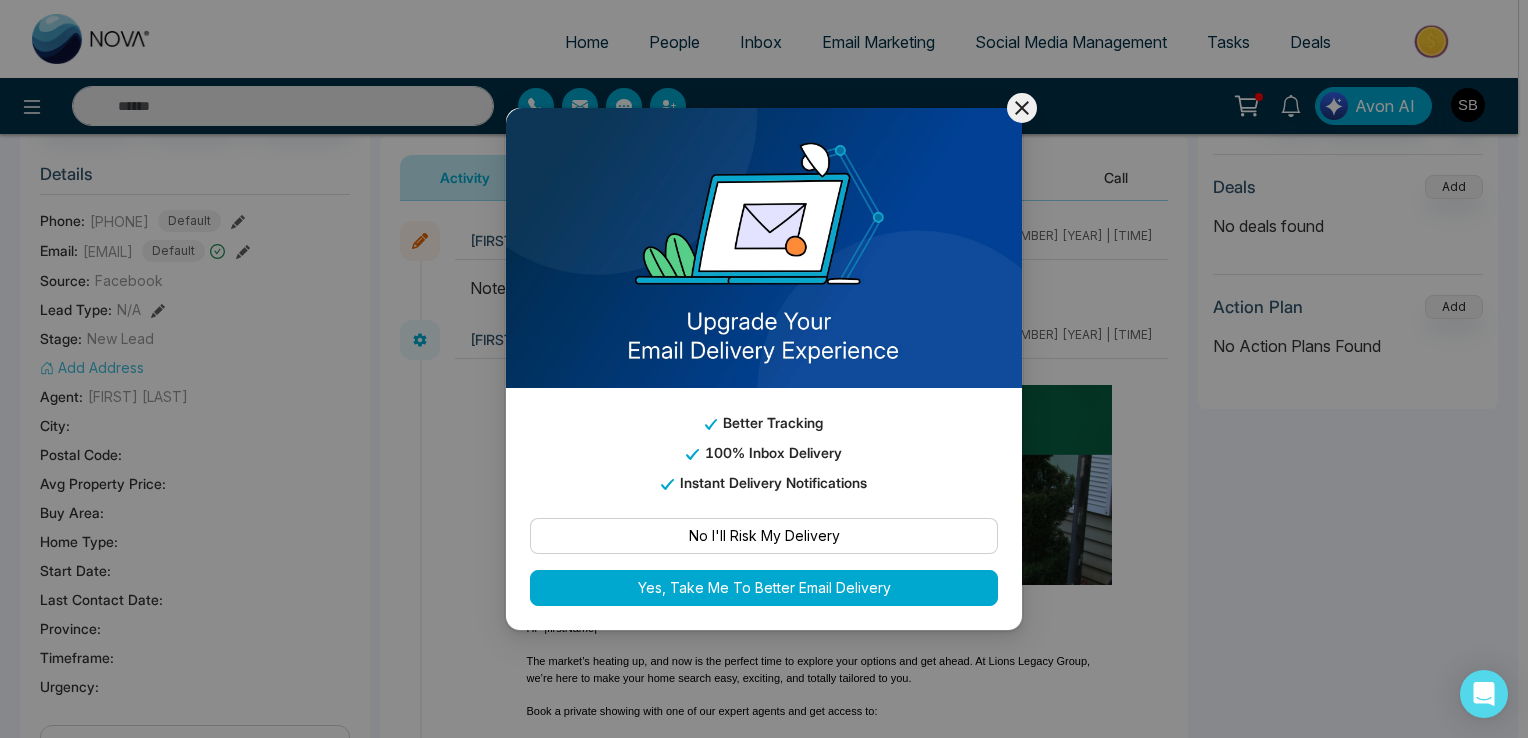 click 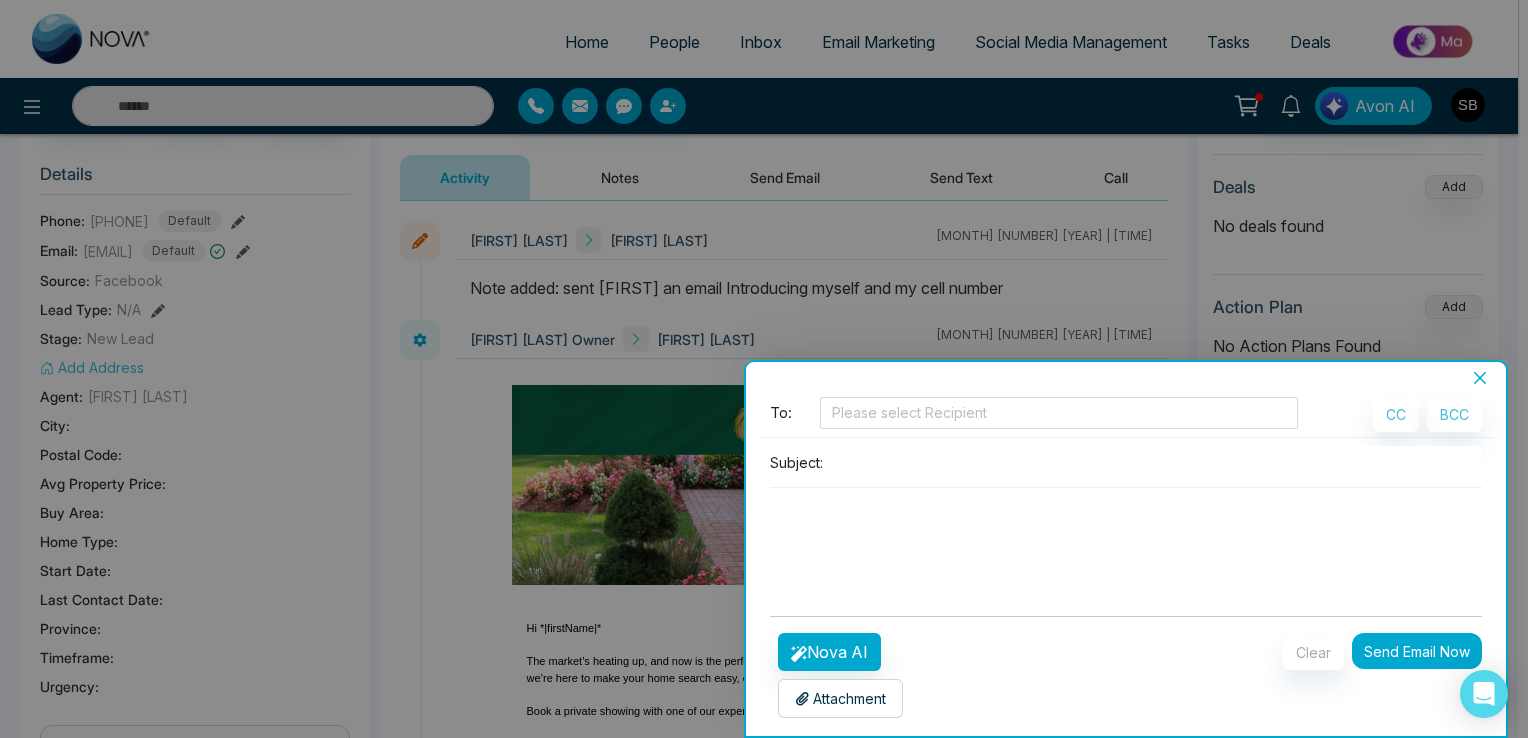 click 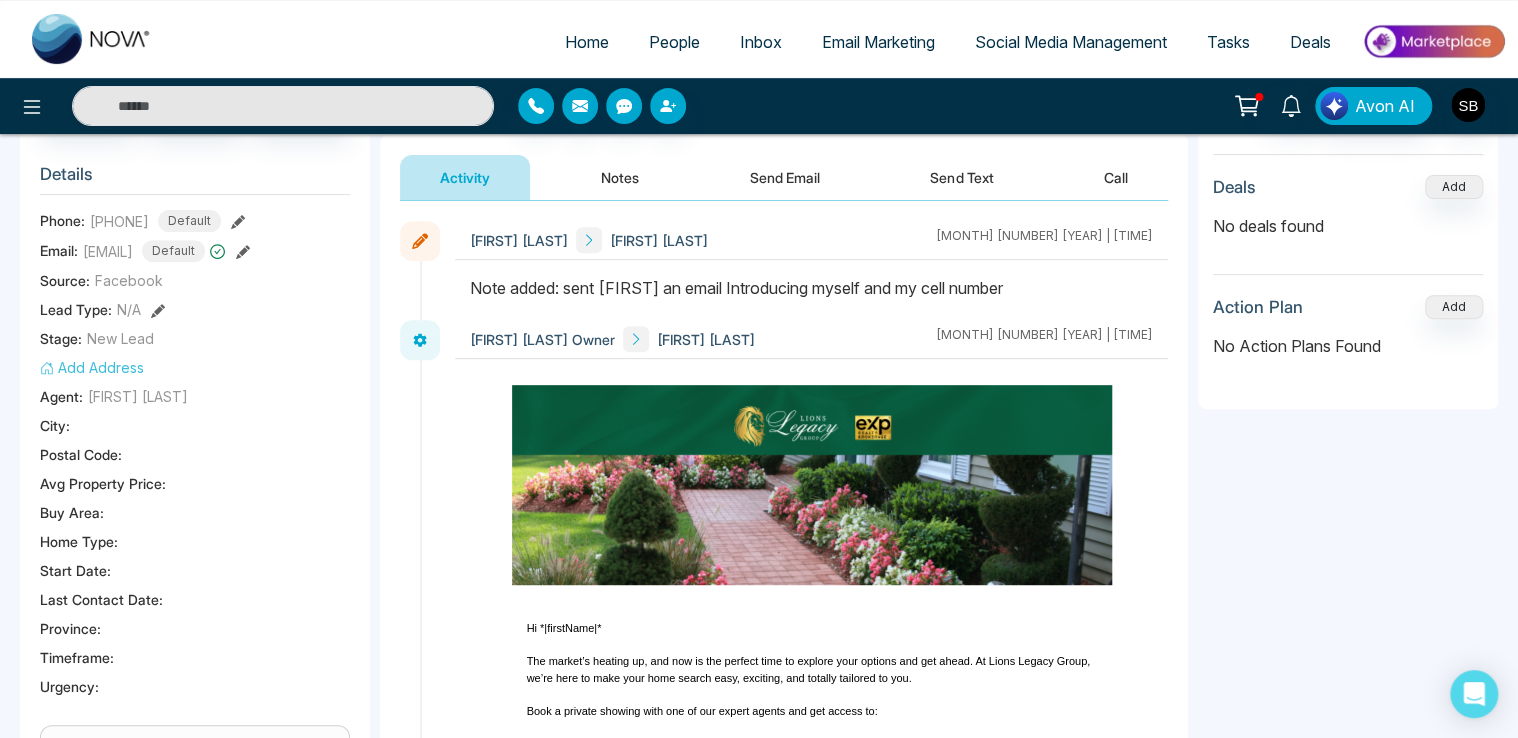 click on "People" at bounding box center (674, 42) 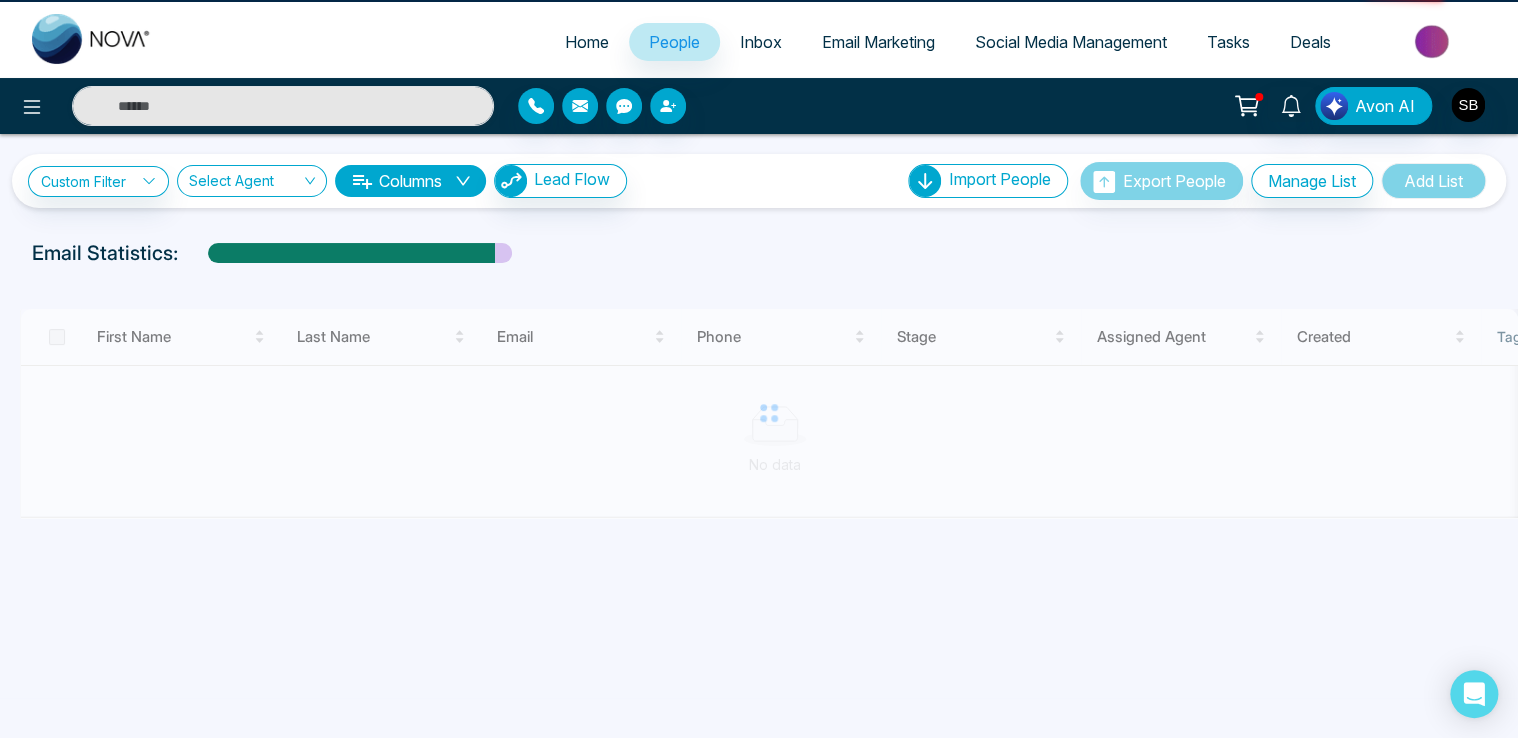 scroll, scrollTop: 0, scrollLeft: 0, axis: both 